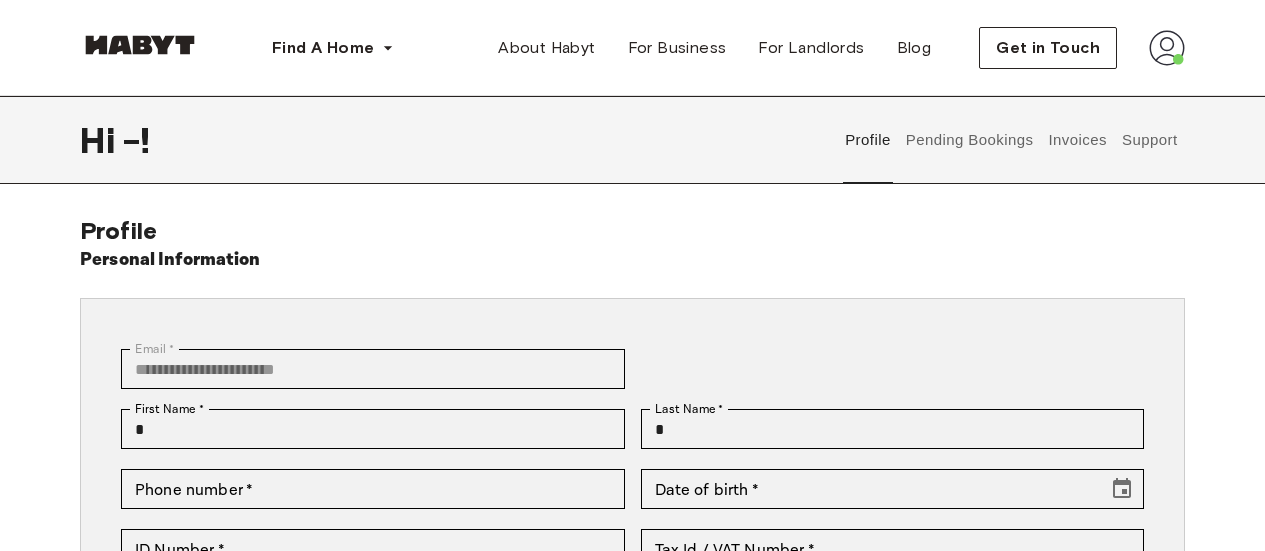 scroll, scrollTop: 0, scrollLeft: 0, axis: both 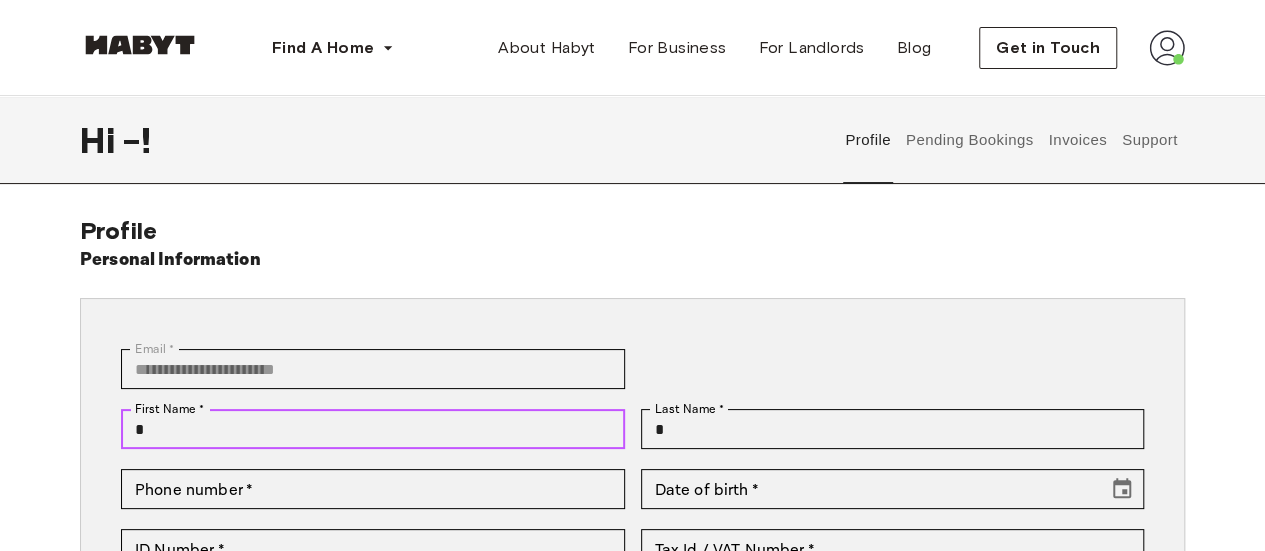 click on "*" at bounding box center [373, 429] 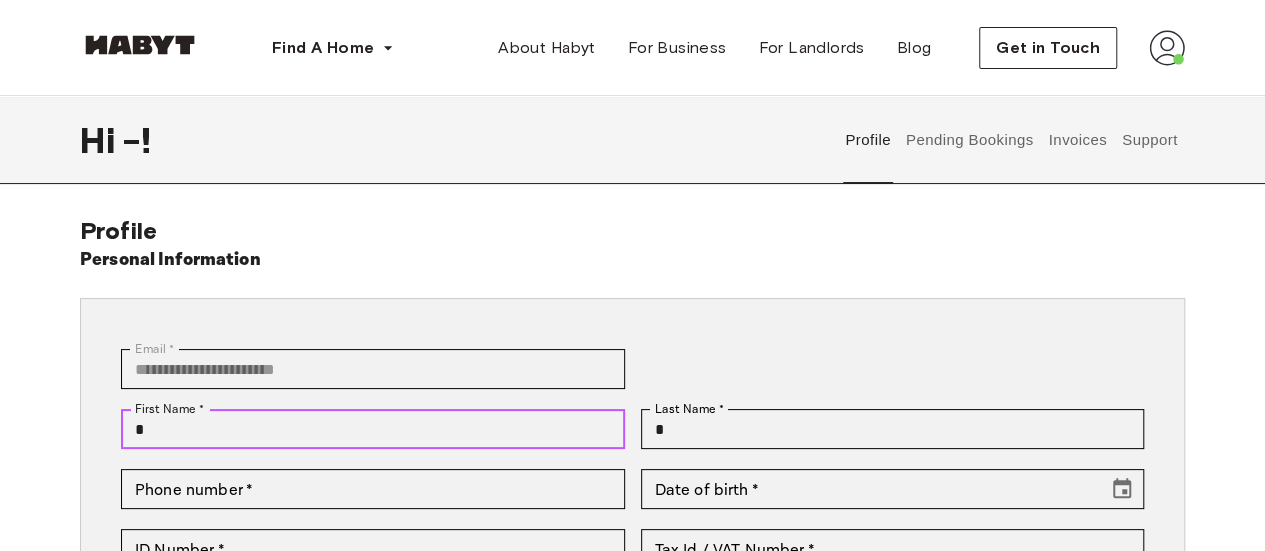 type on "*****" 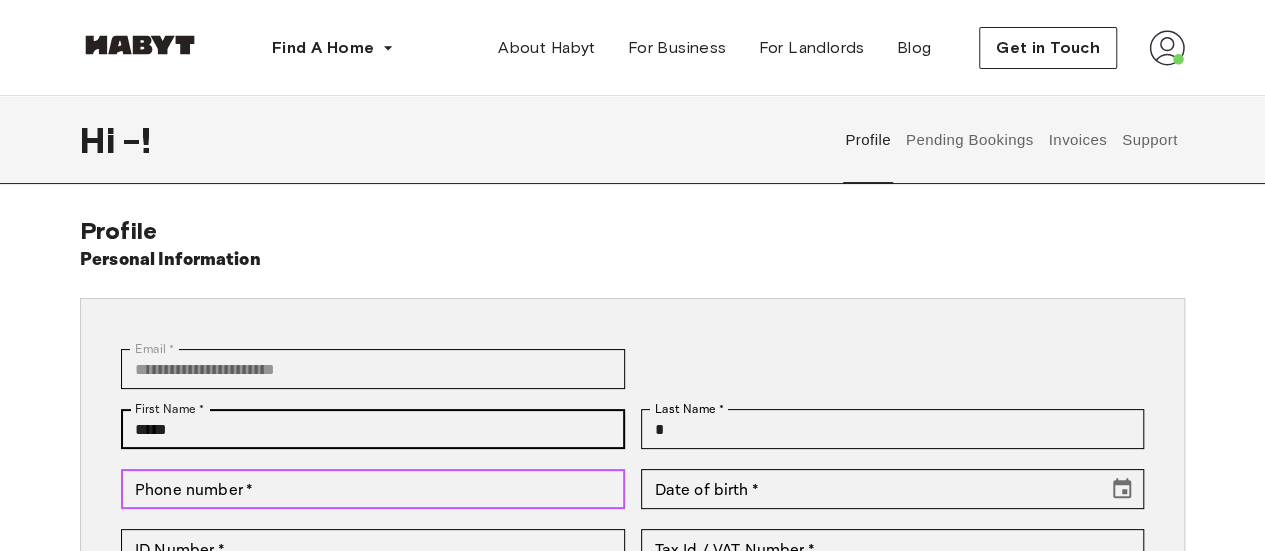 type on "**********" 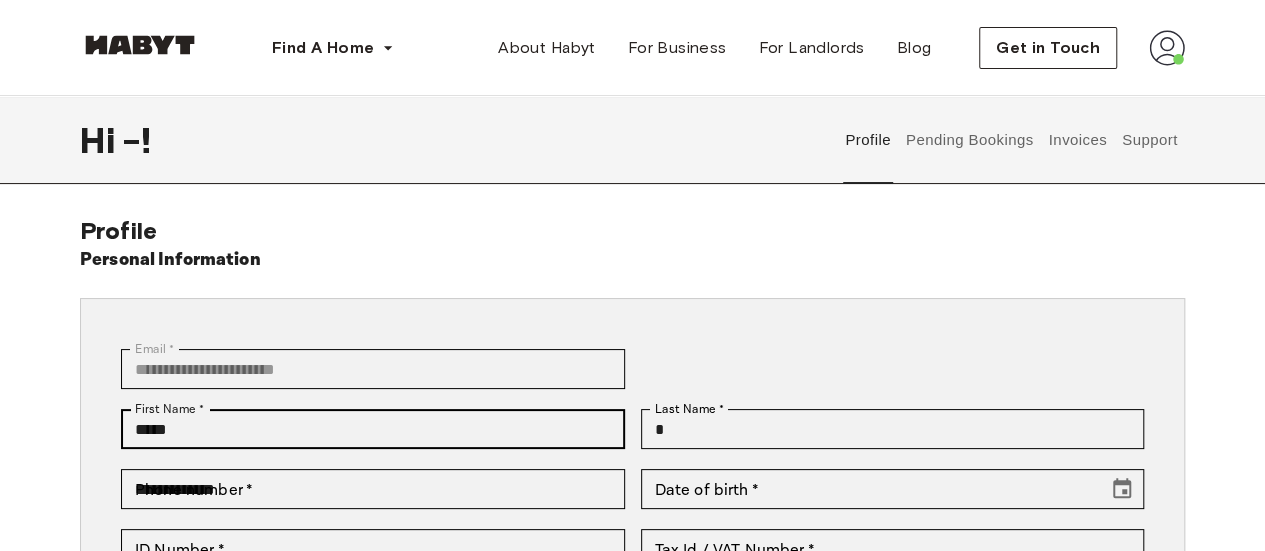 type on "**********" 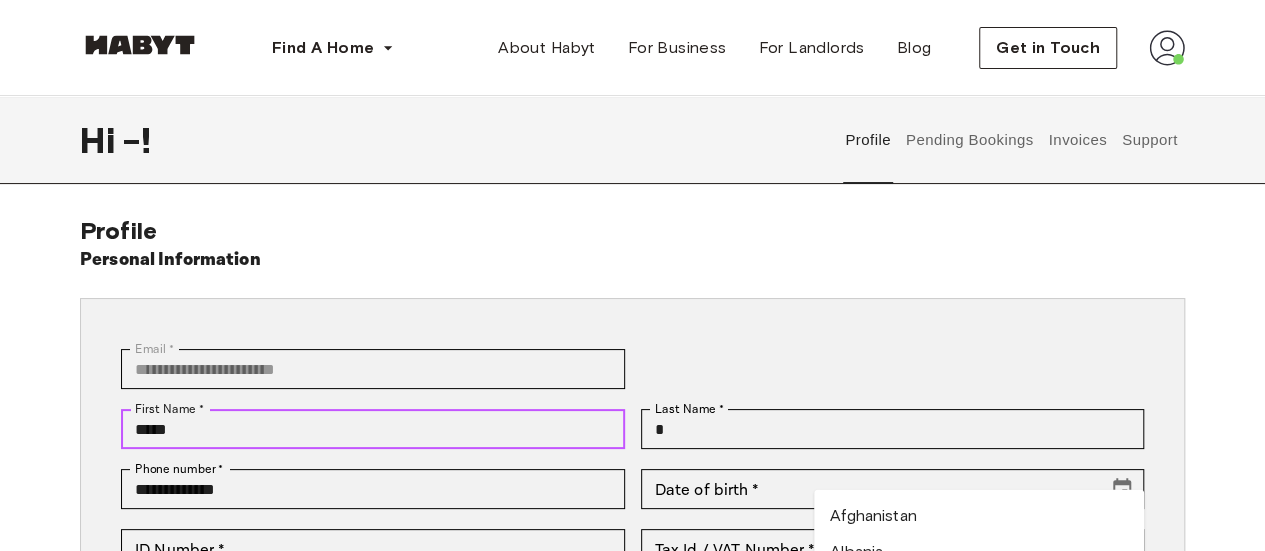 type 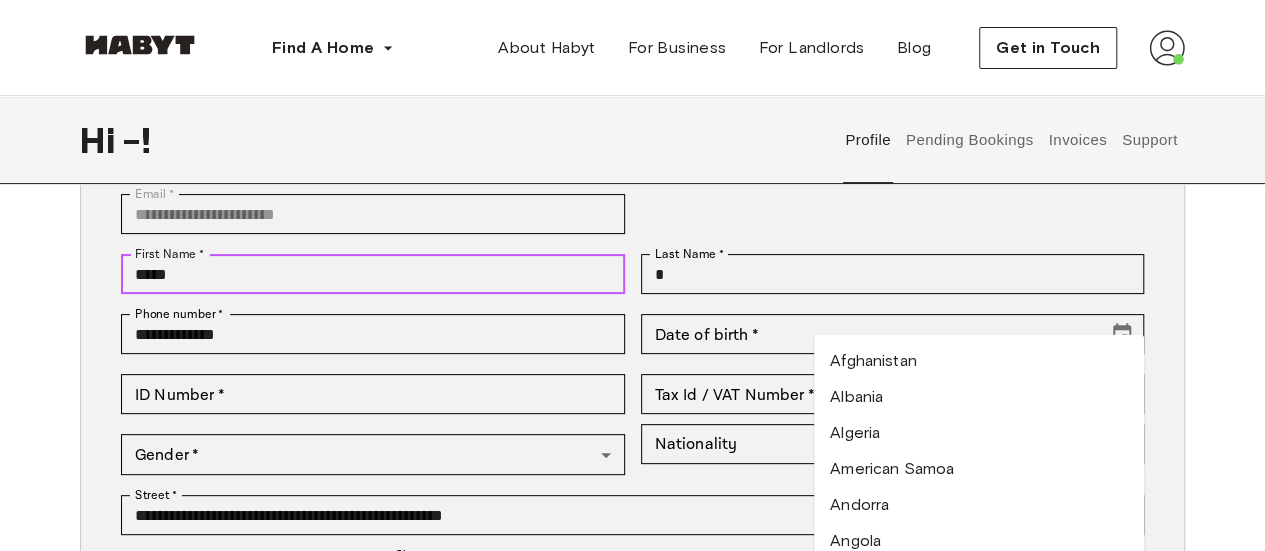 scroll, scrollTop: 161, scrollLeft: 0, axis: vertical 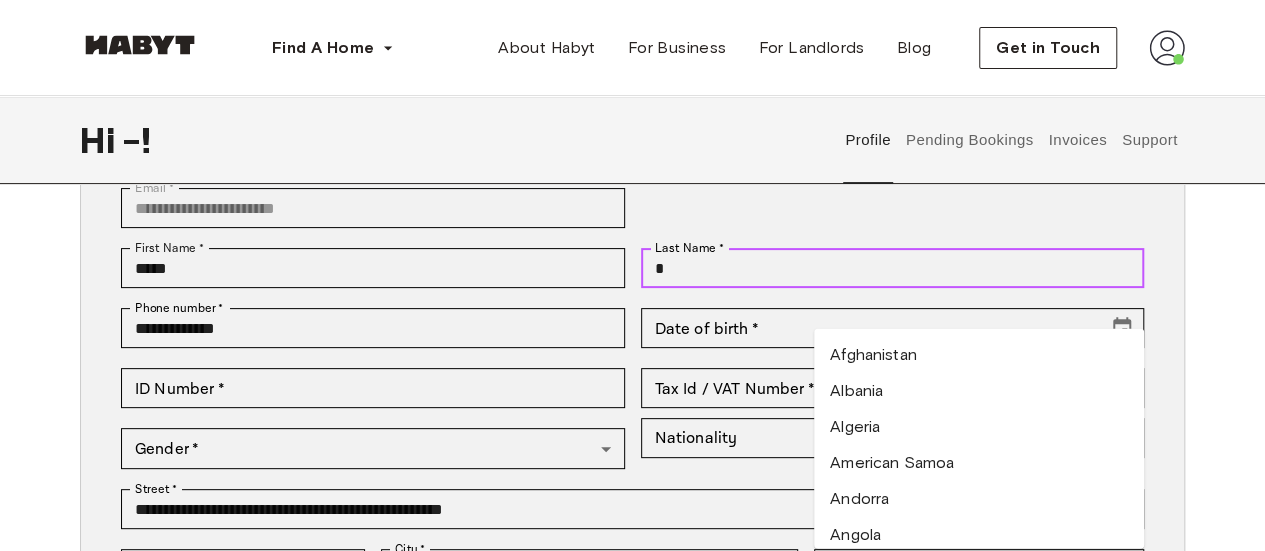 click on "*" at bounding box center (893, 268) 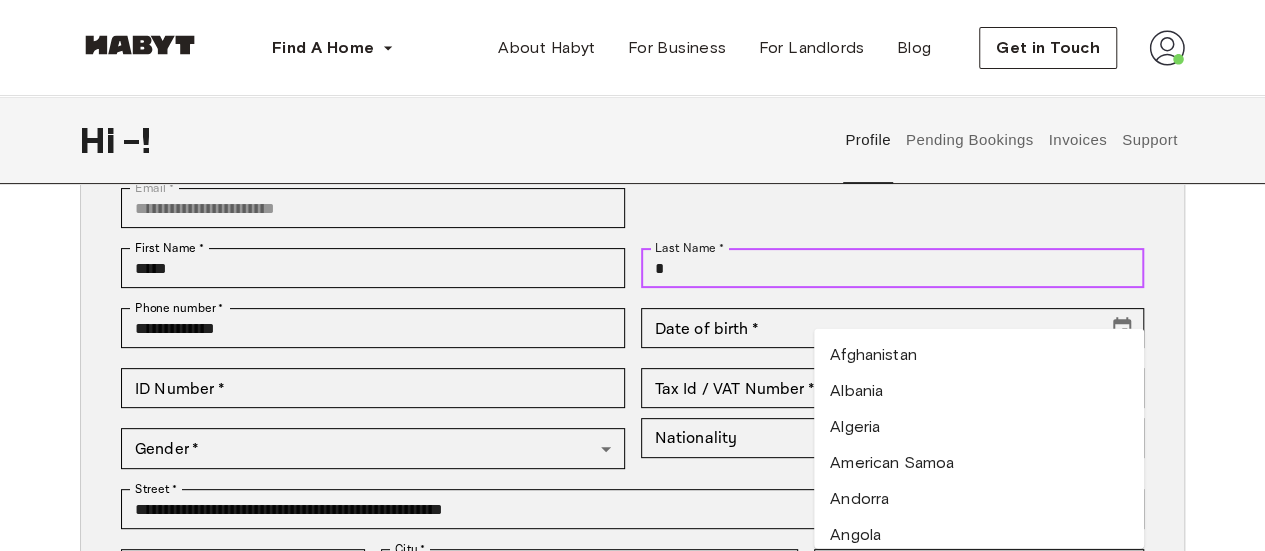 type on "******" 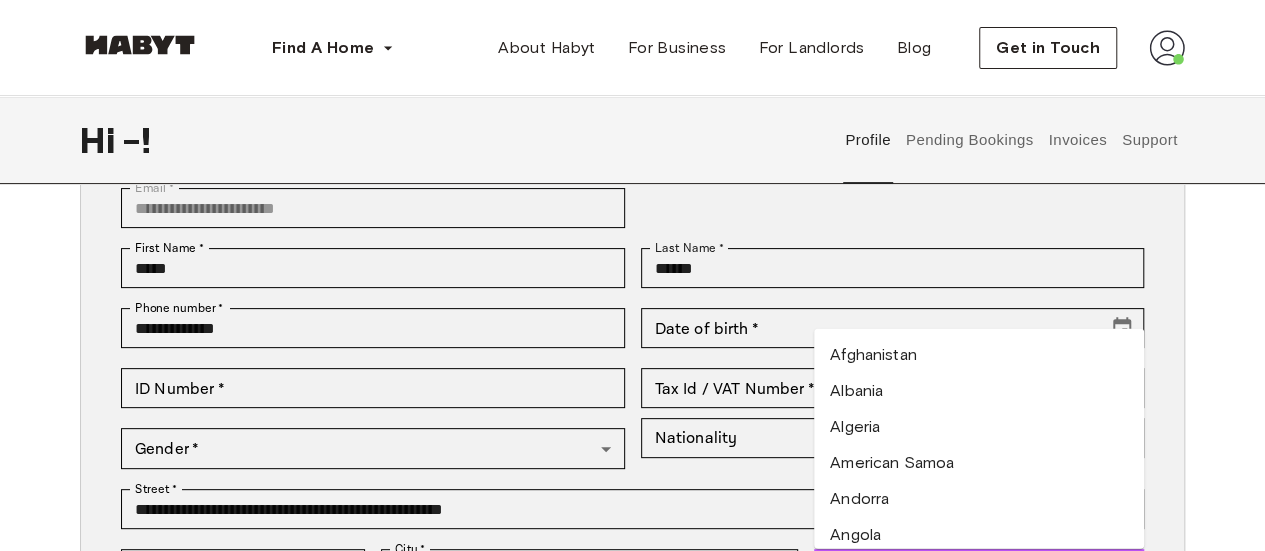 type on "**********" 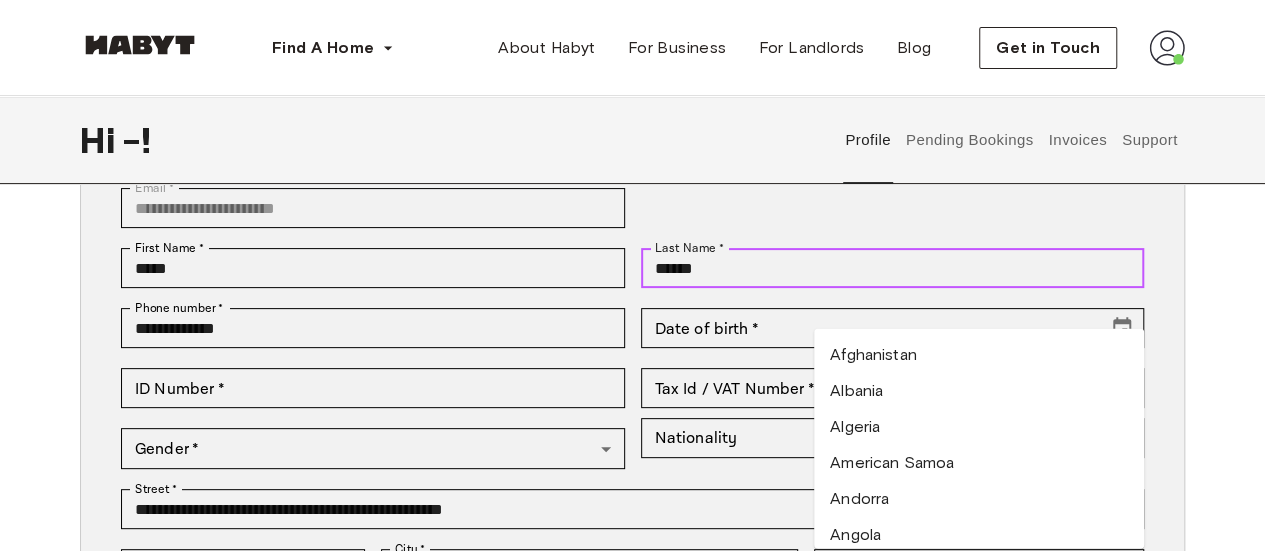 type 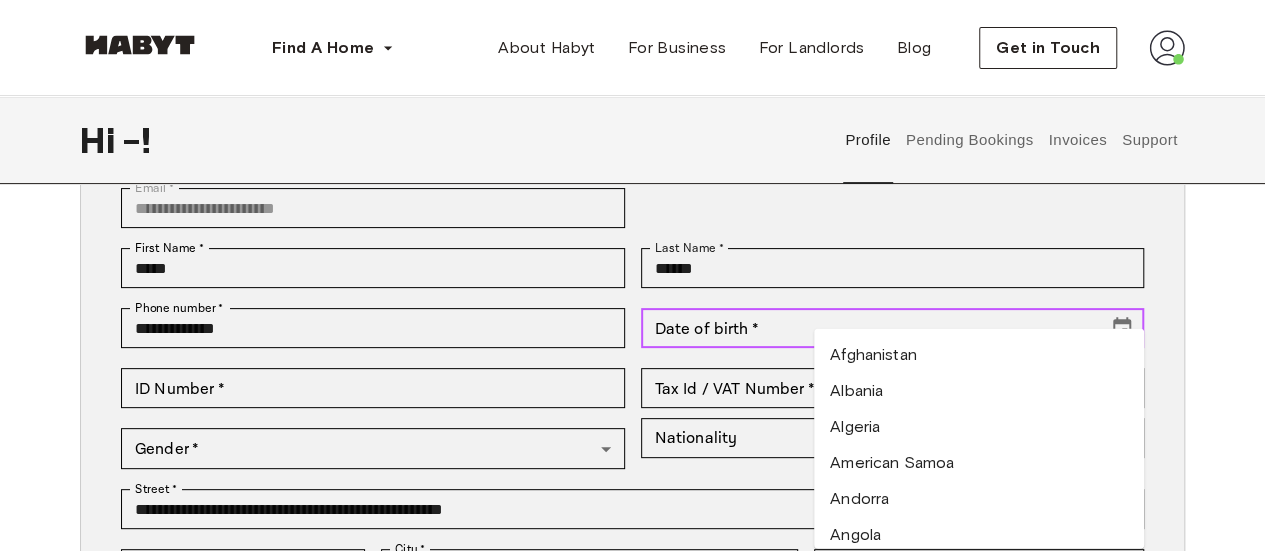 click on "Date of birth   *" at bounding box center [868, 328] 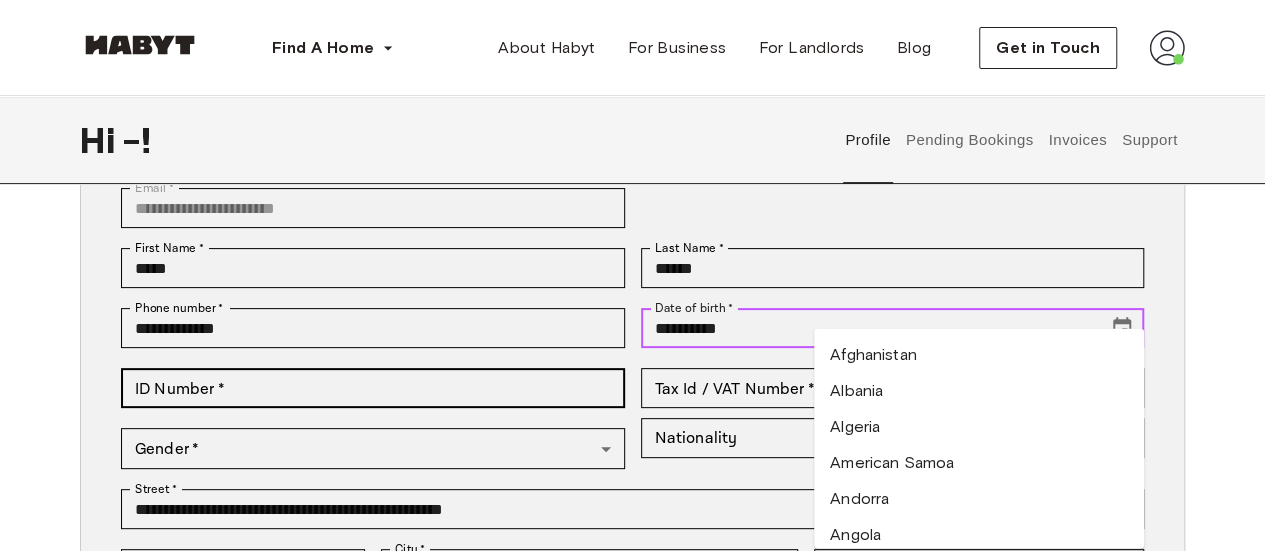 type on "**********" 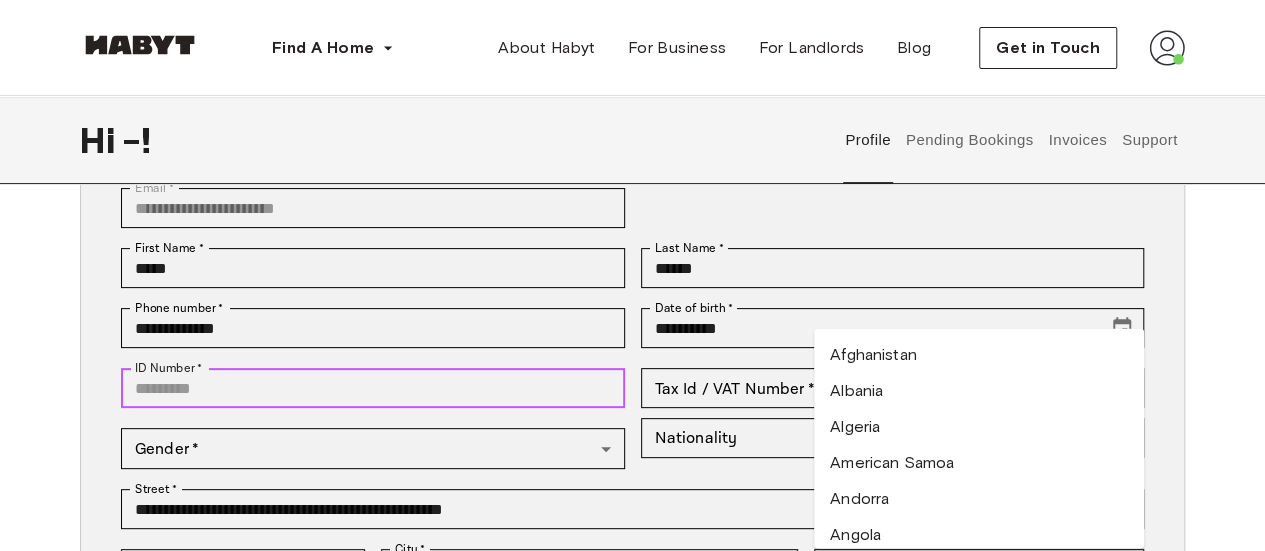click on "ID Number   *" at bounding box center (373, 388) 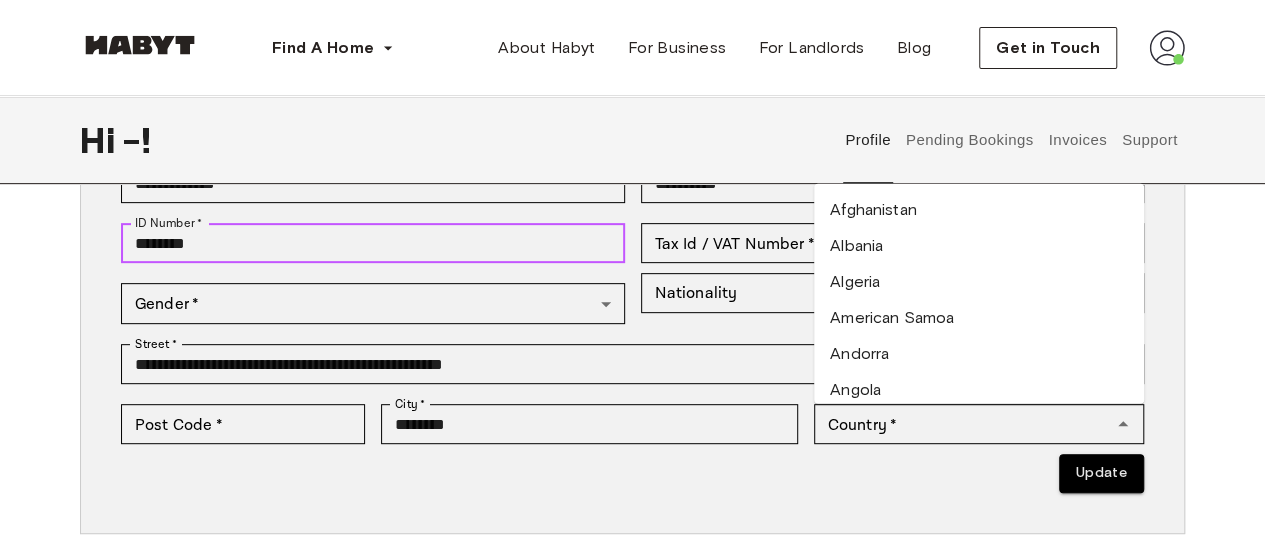 scroll, scrollTop: 311, scrollLeft: 0, axis: vertical 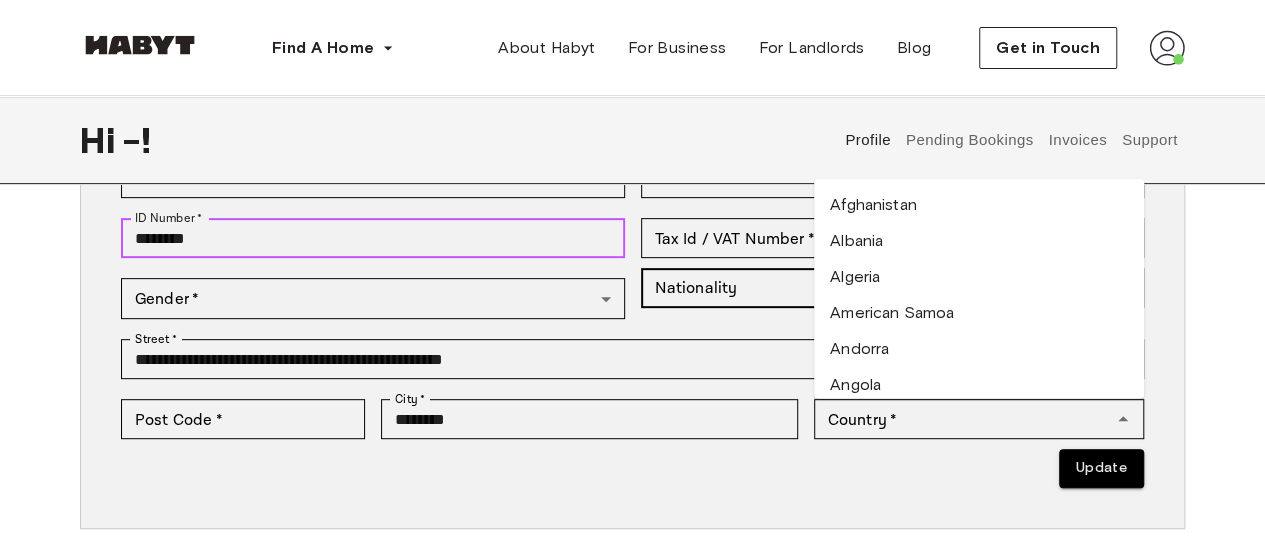 type on "********" 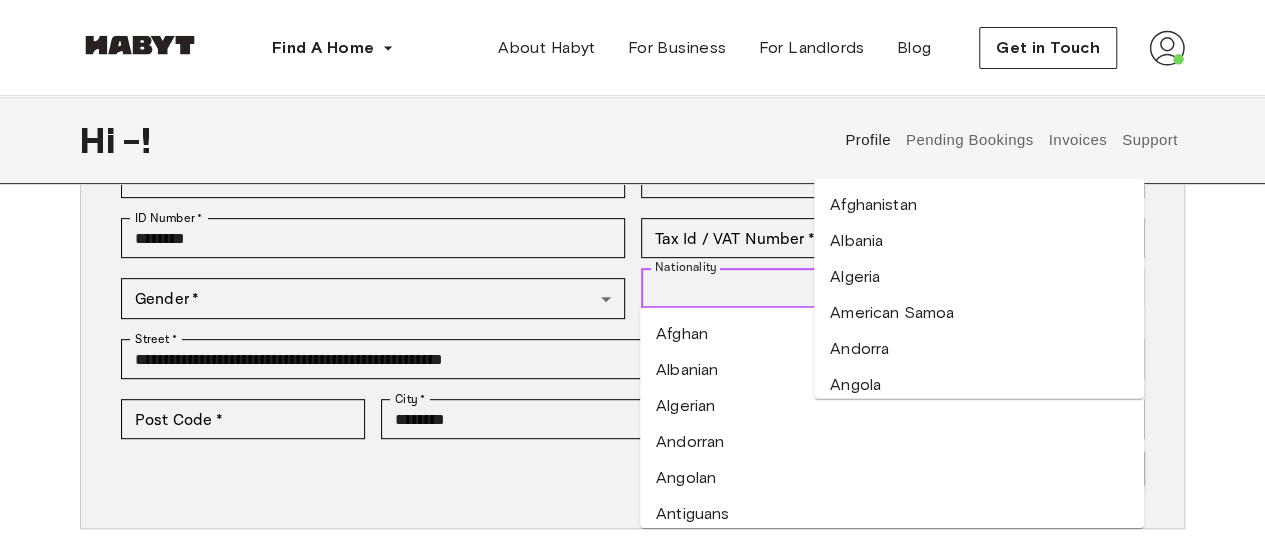 click on "Nationality Nationality" at bounding box center [893, 288] 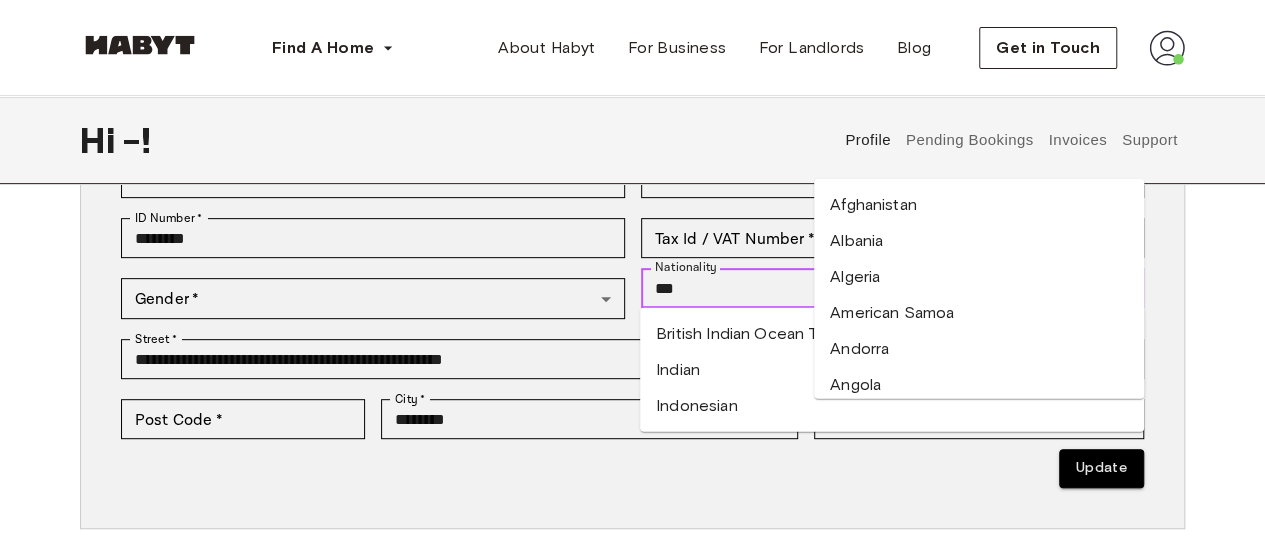click on "Indian" at bounding box center (892, 370) 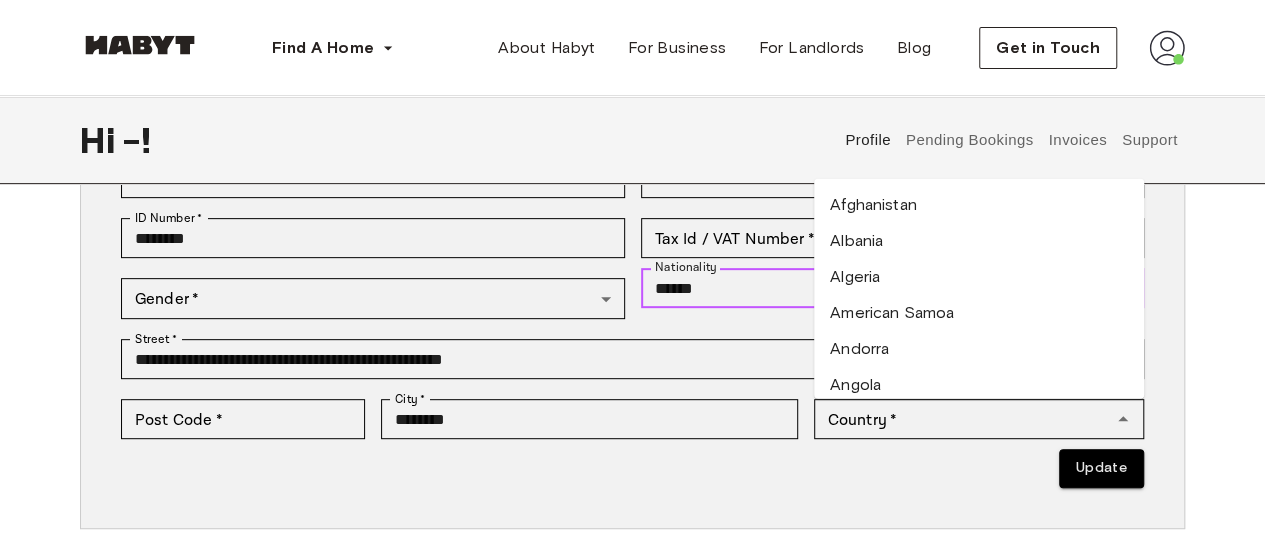 type on "******" 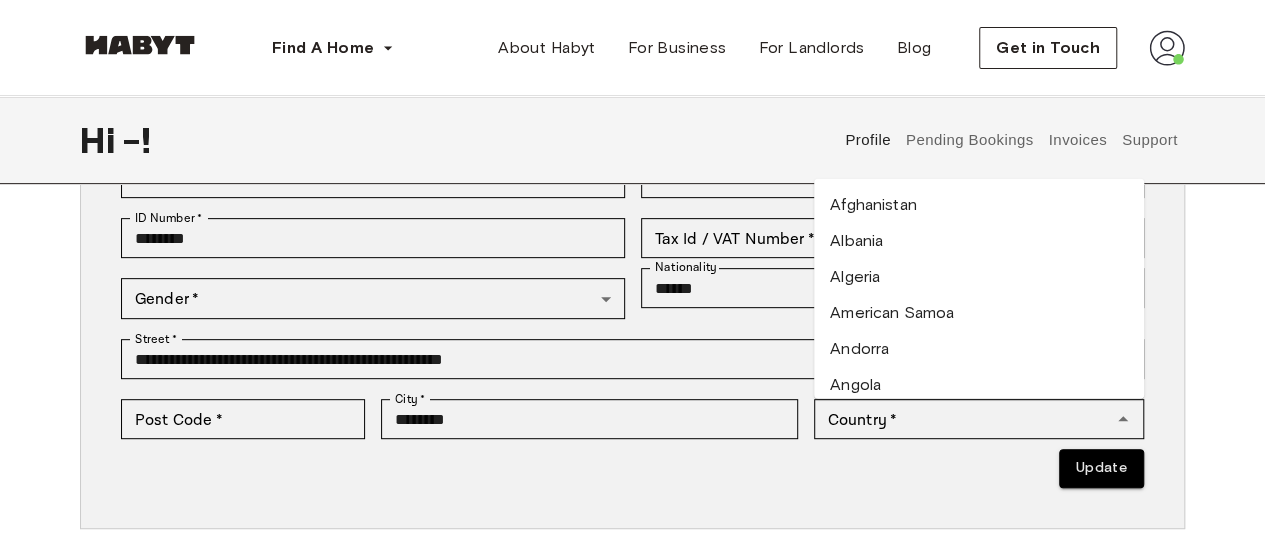 click on "**********" at bounding box center (632, 258) 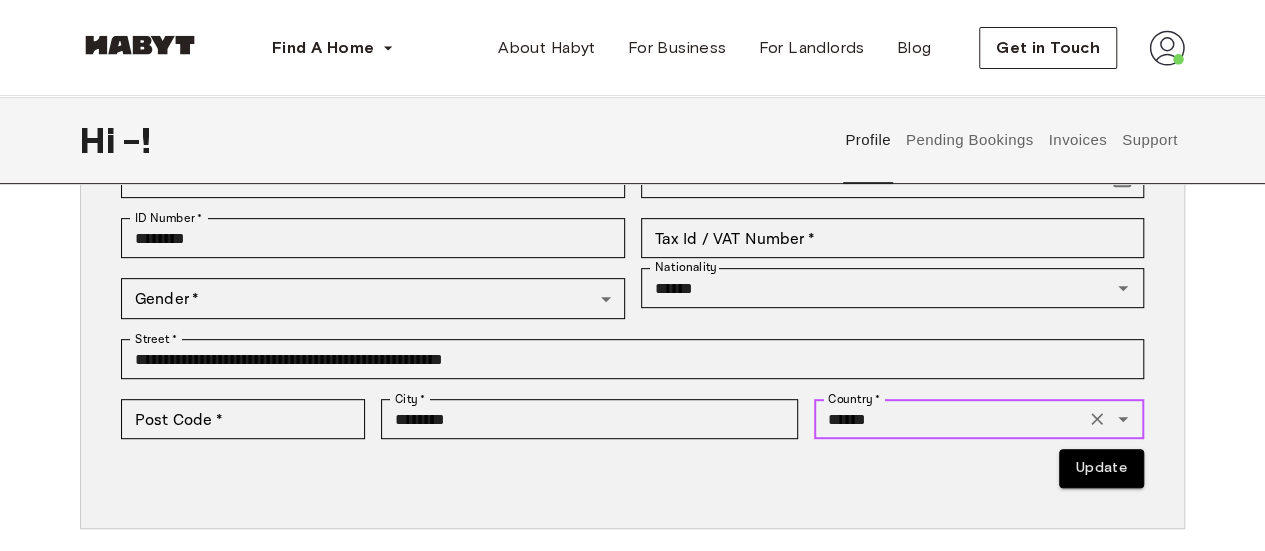 drag, startPoint x: 884, startPoint y: 424, endPoint x: 907, endPoint y: 418, distance: 23.769728 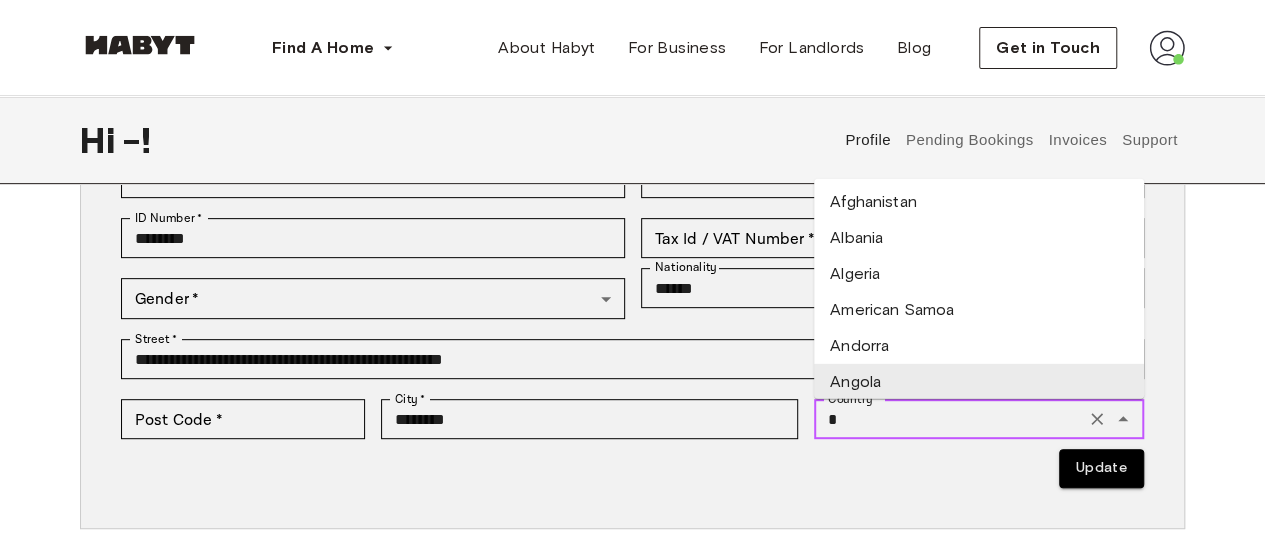 scroll, scrollTop: 0, scrollLeft: 0, axis: both 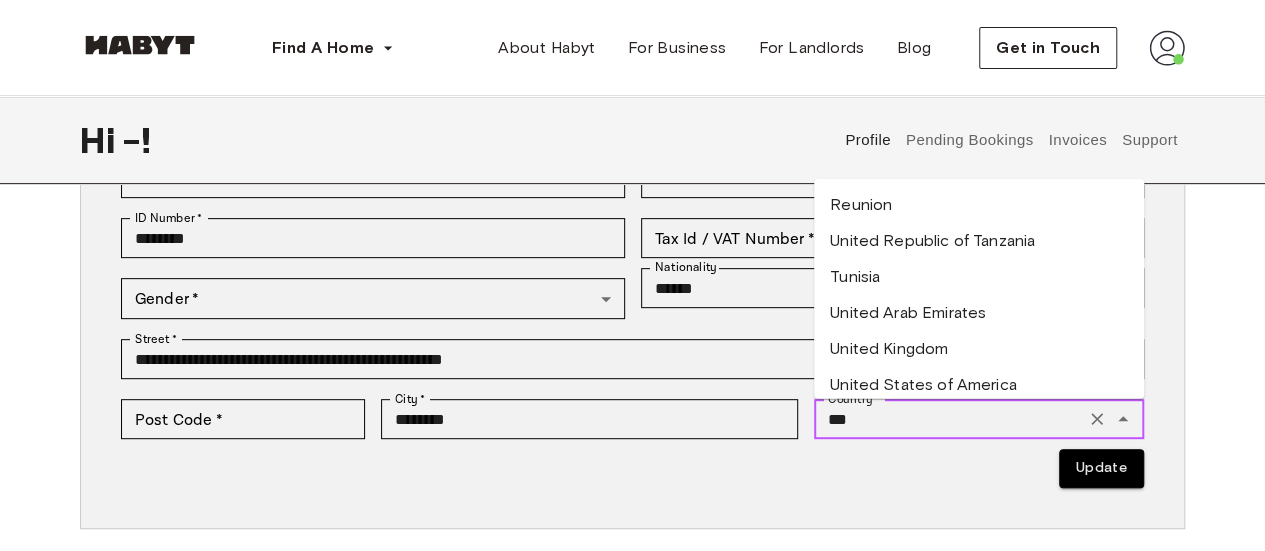 click on "United Arab Emirates" at bounding box center (979, 312) 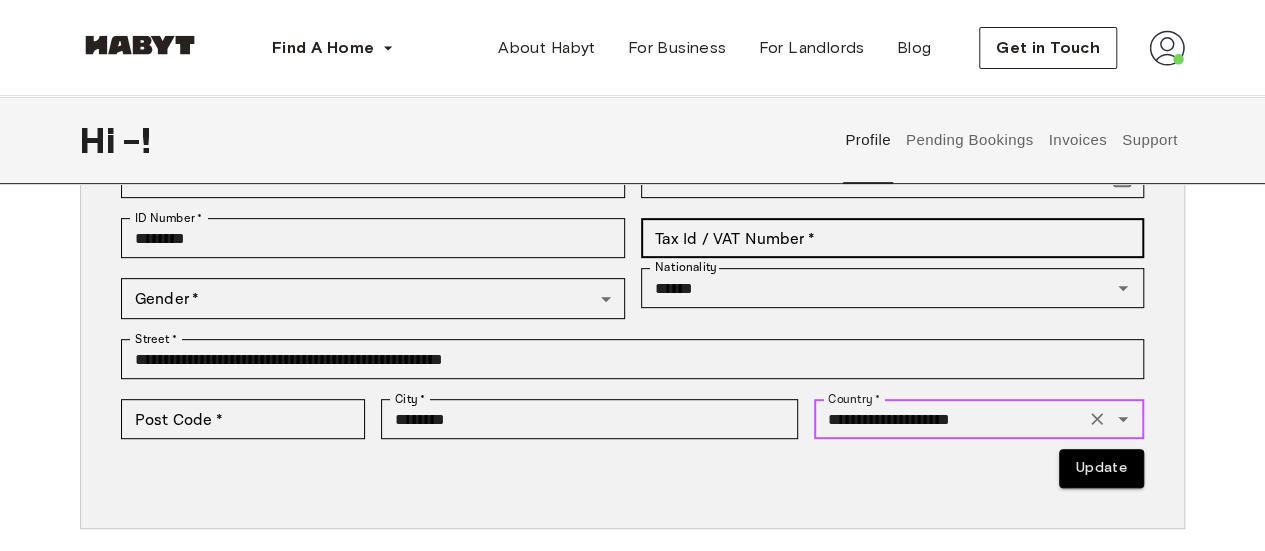 type on "**********" 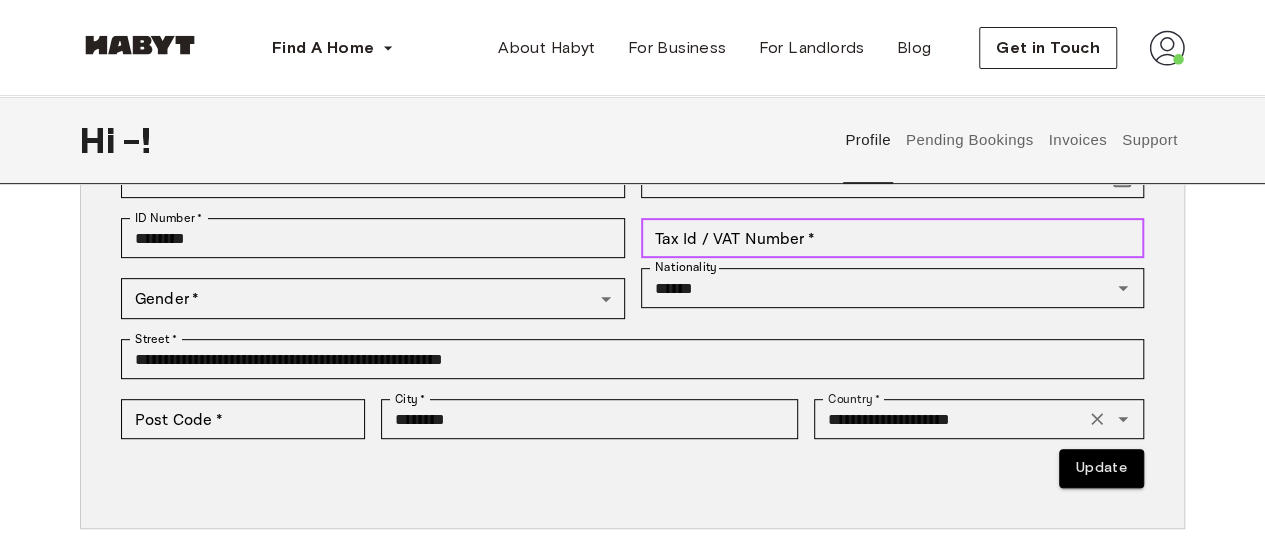 click on "Tax Id / VAT Number   * Tax Id / VAT Number   *" at bounding box center [893, 238] 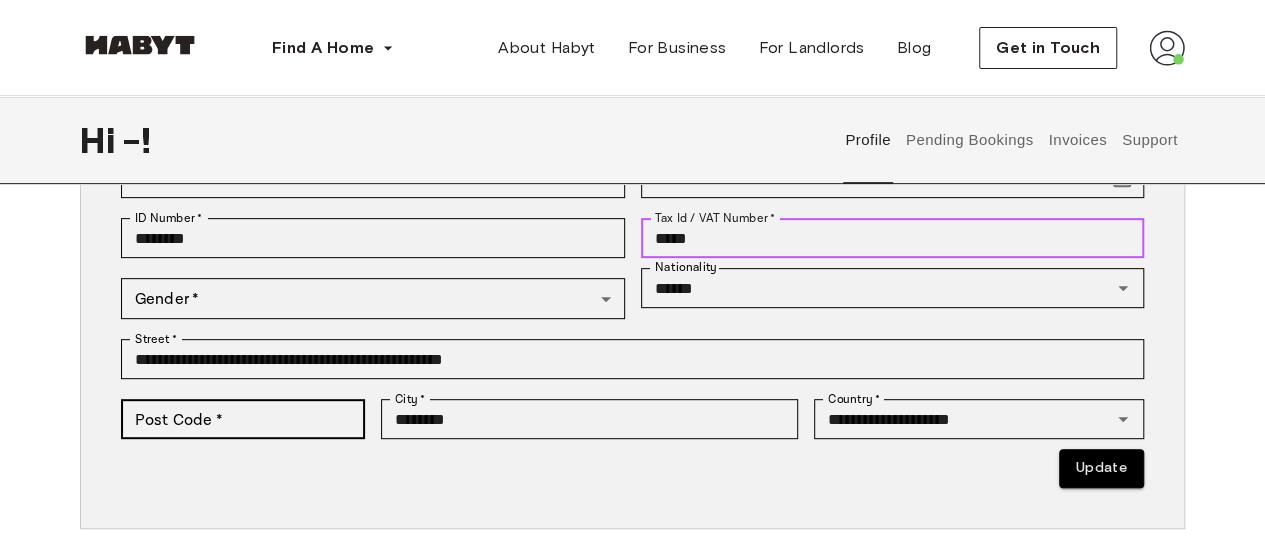 type on "*****" 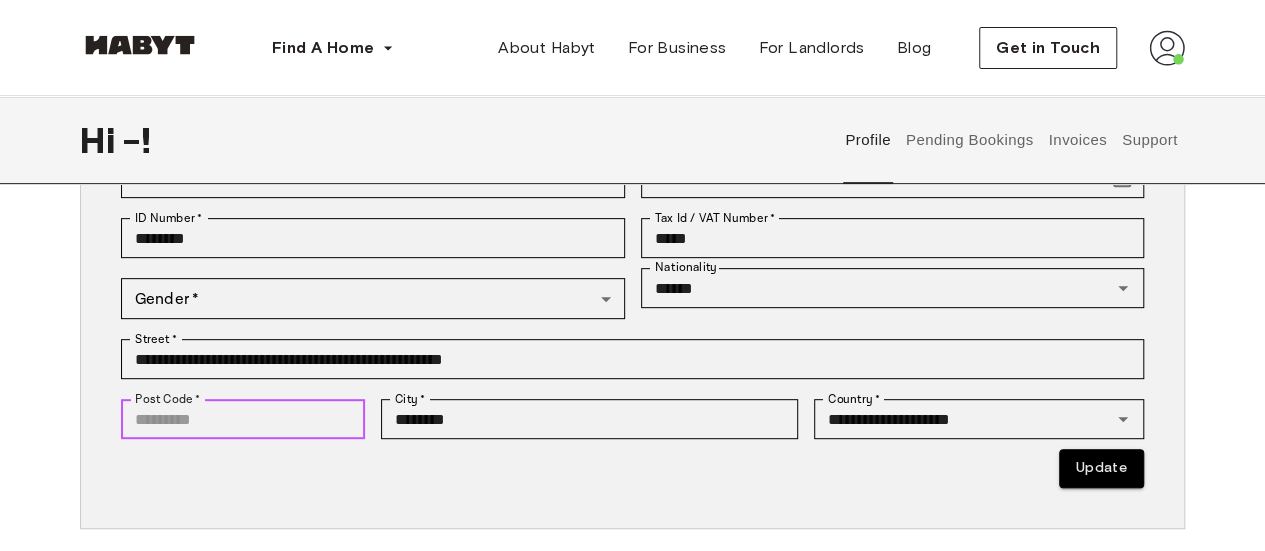 click on "Post Code   *" at bounding box center (243, 419) 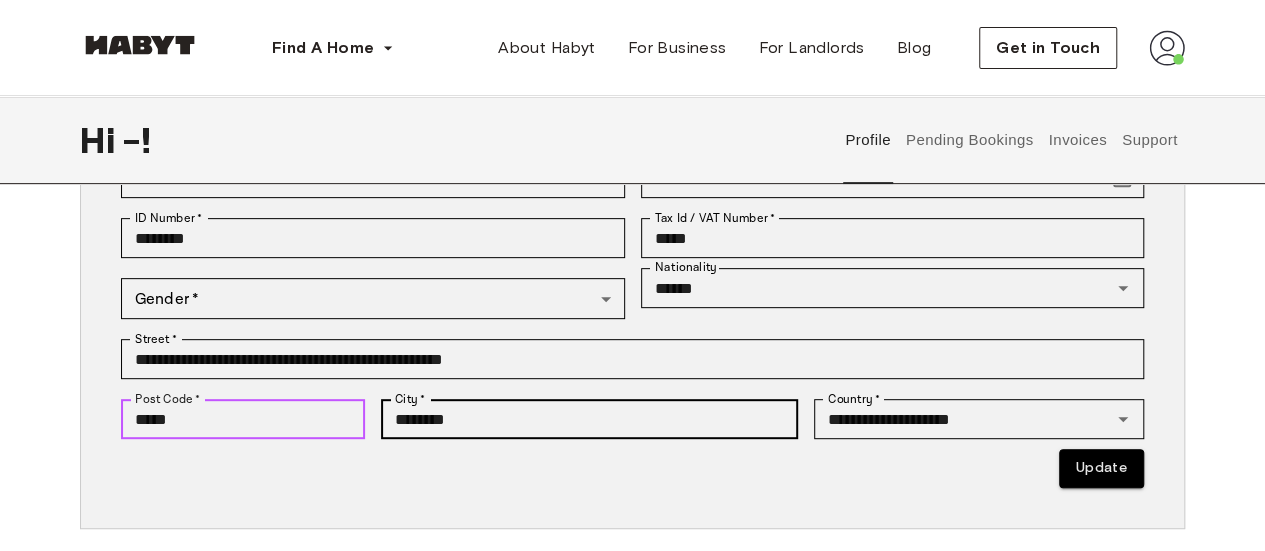 type on "*****" 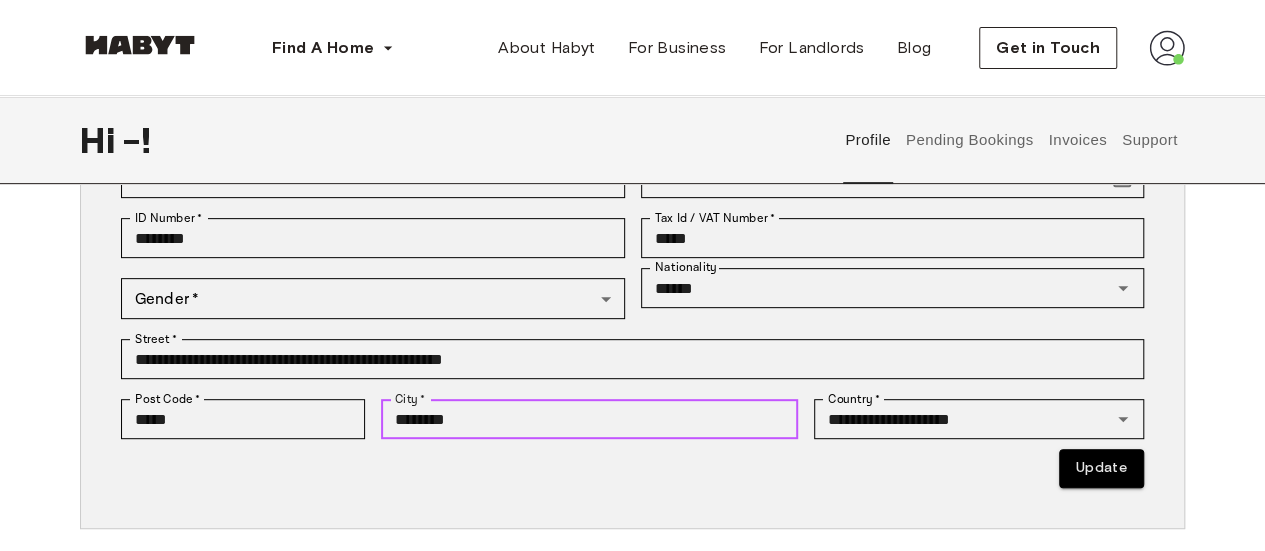 click on "********" at bounding box center (589, 419) 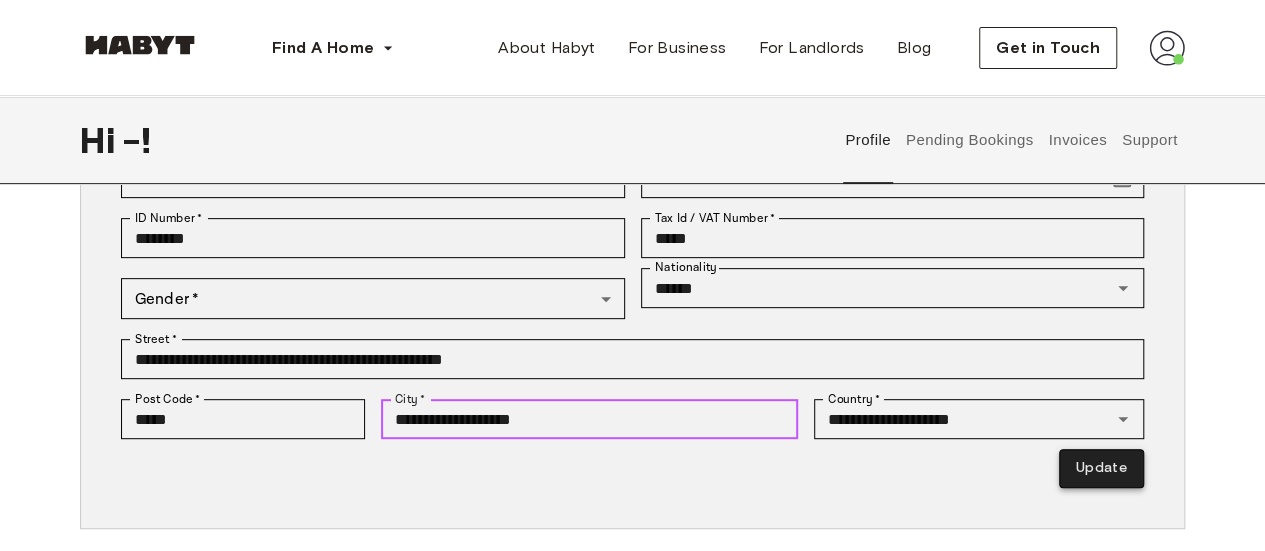 type on "**********" 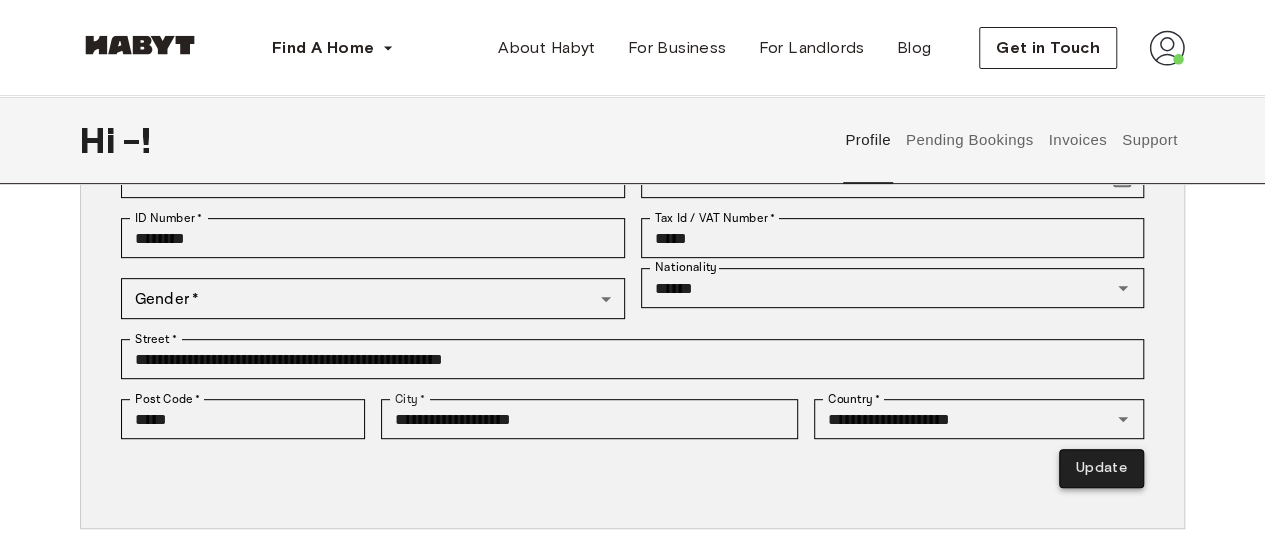 click on "Update" at bounding box center (1101, 468) 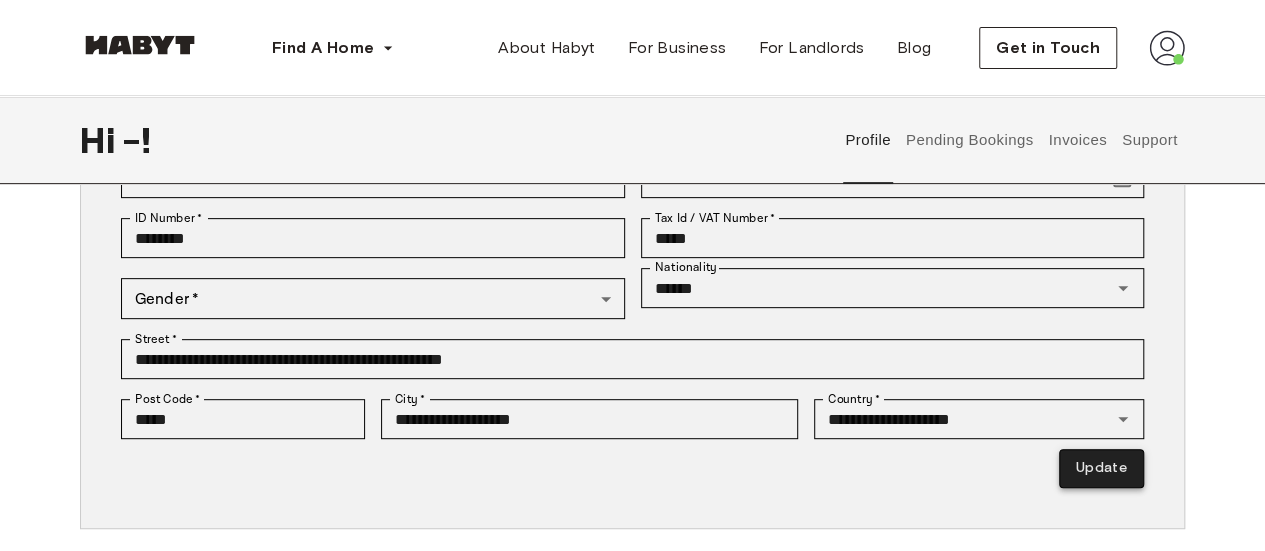 click on "Update" at bounding box center [1101, 468] 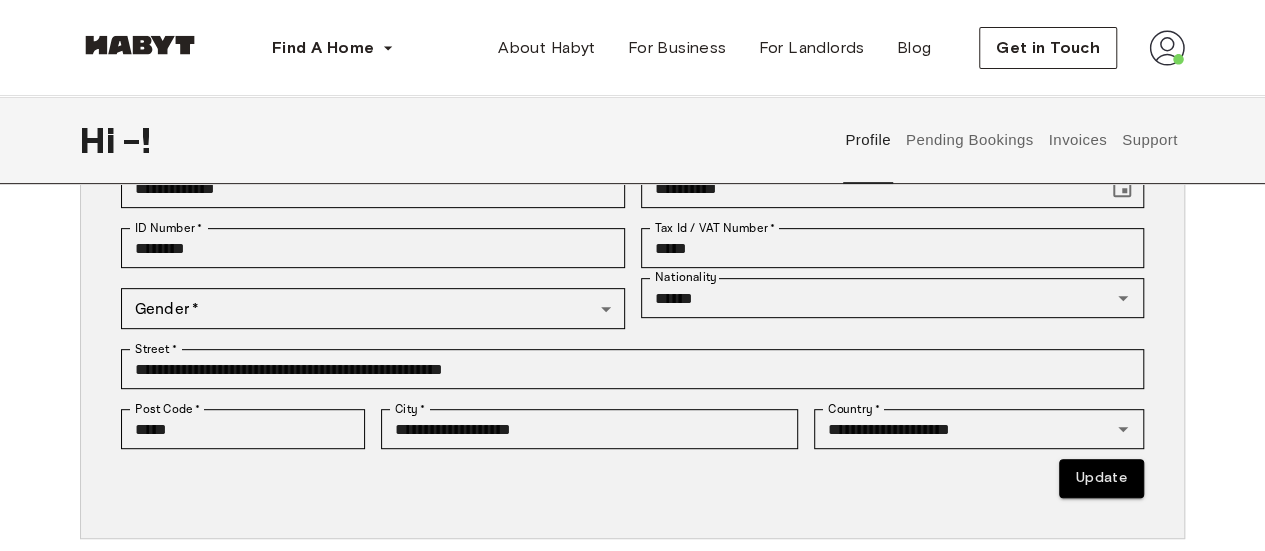 scroll, scrollTop: 304, scrollLeft: 0, axis: vertical 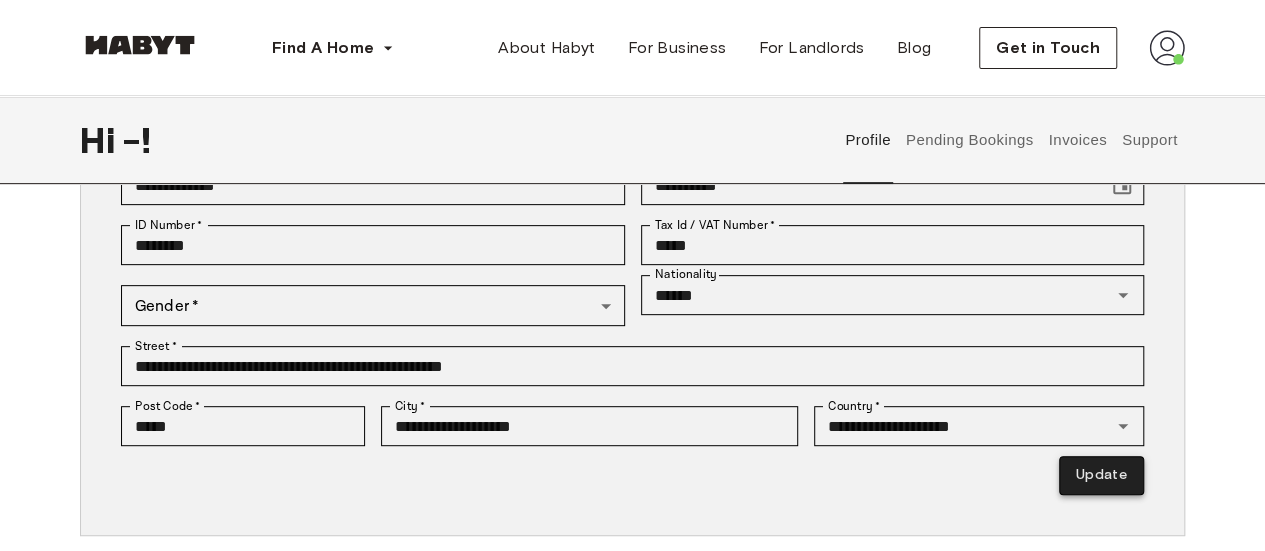 click on "Update" at bounding box center (1101, 475) 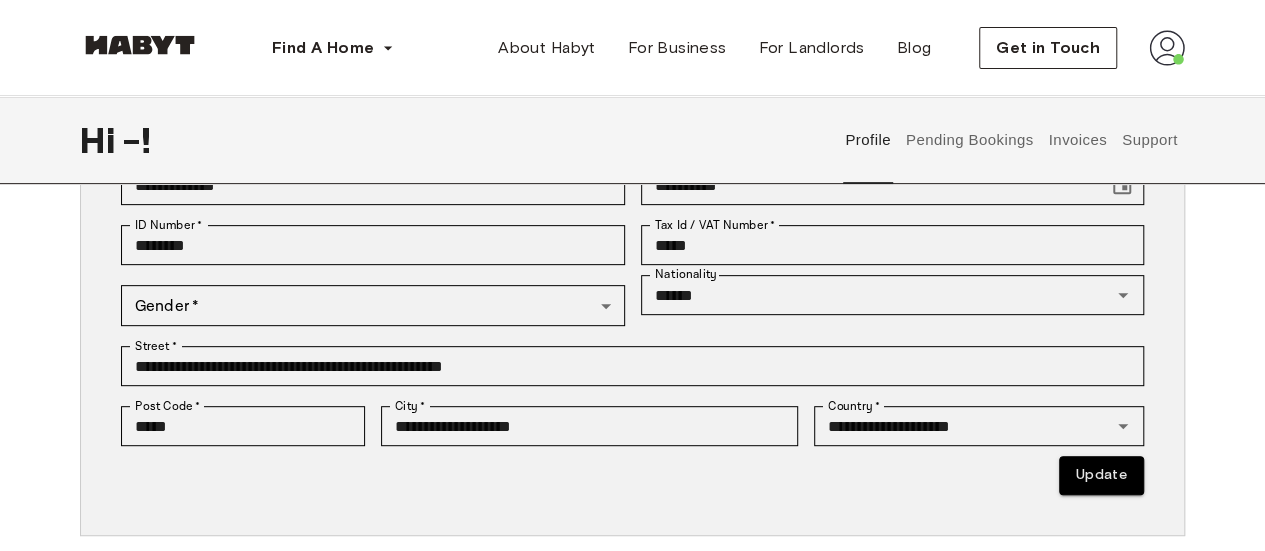click at bounding box center (1167, 48) 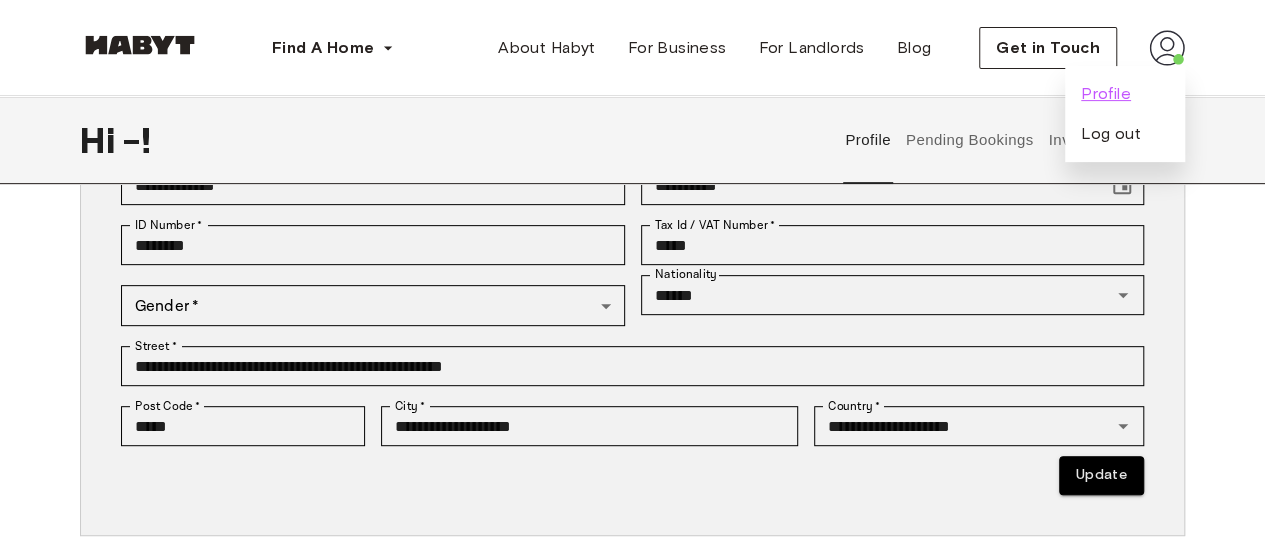 click on "Profile" at bounding box center [1106, 94] 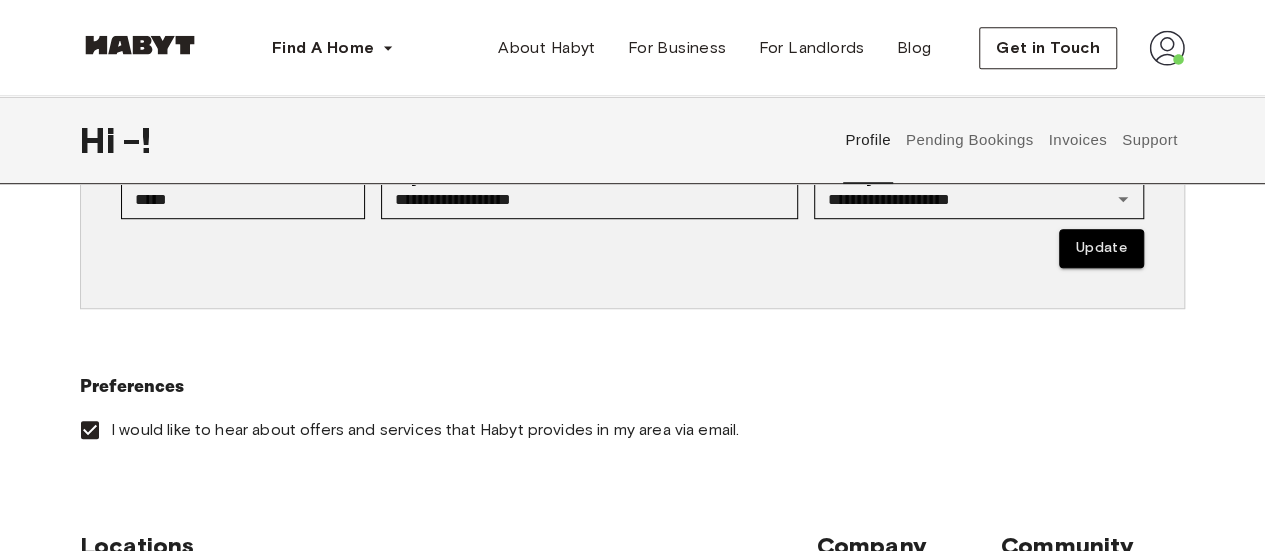 scroll, scrollTop: 545, scrollLeft: 0, axis: vertical 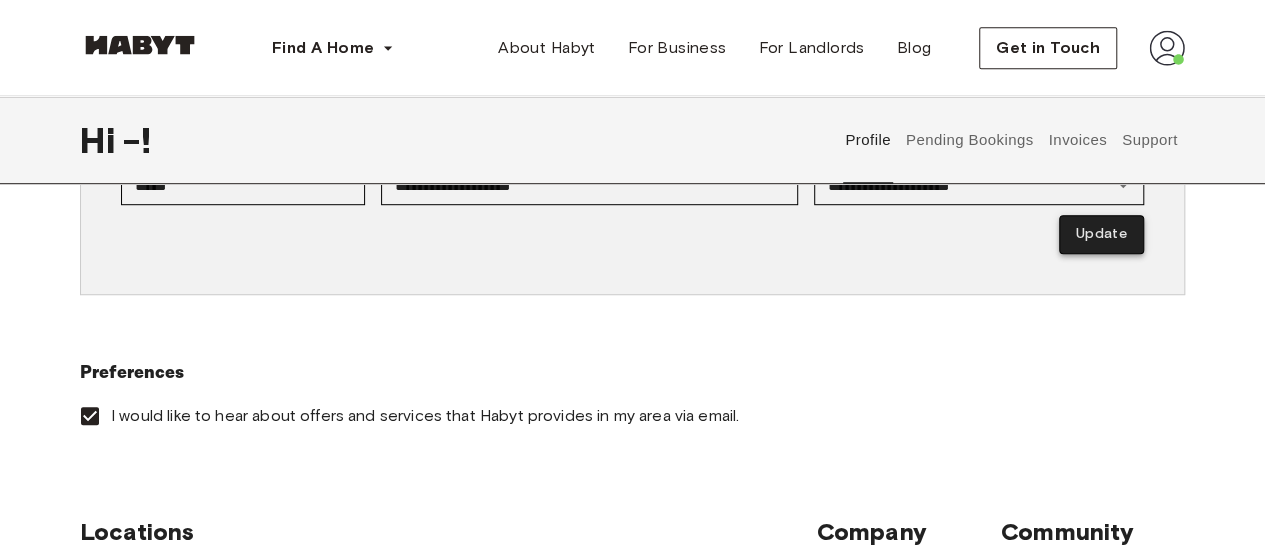 click on "Update" at bounding box center (1101, 234) 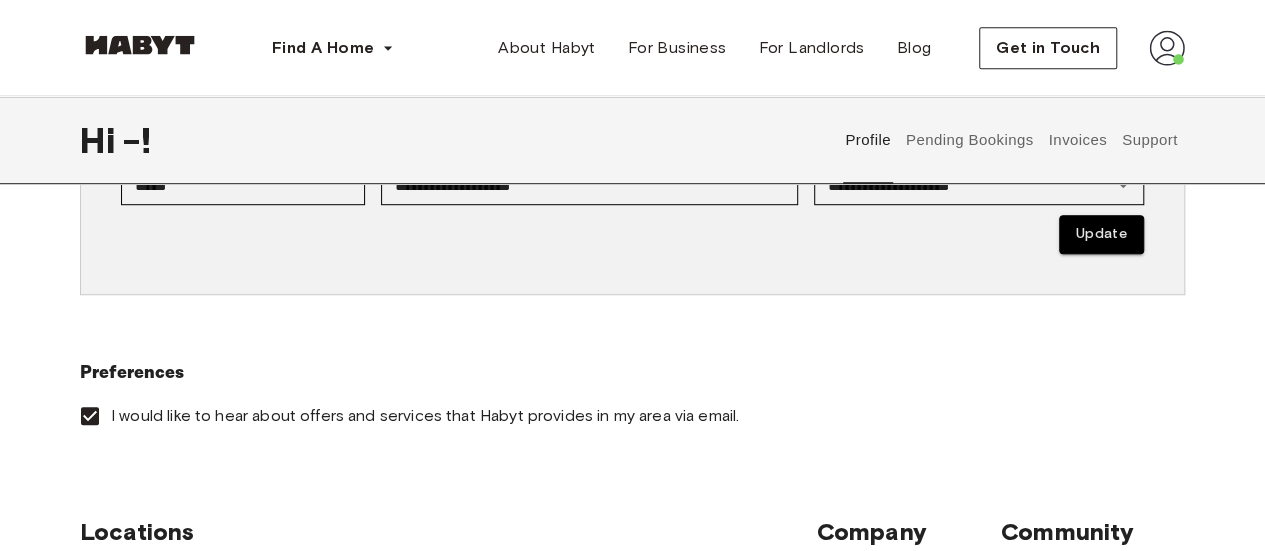 click on "Pending Bookings" at bounding box center [969, 140] 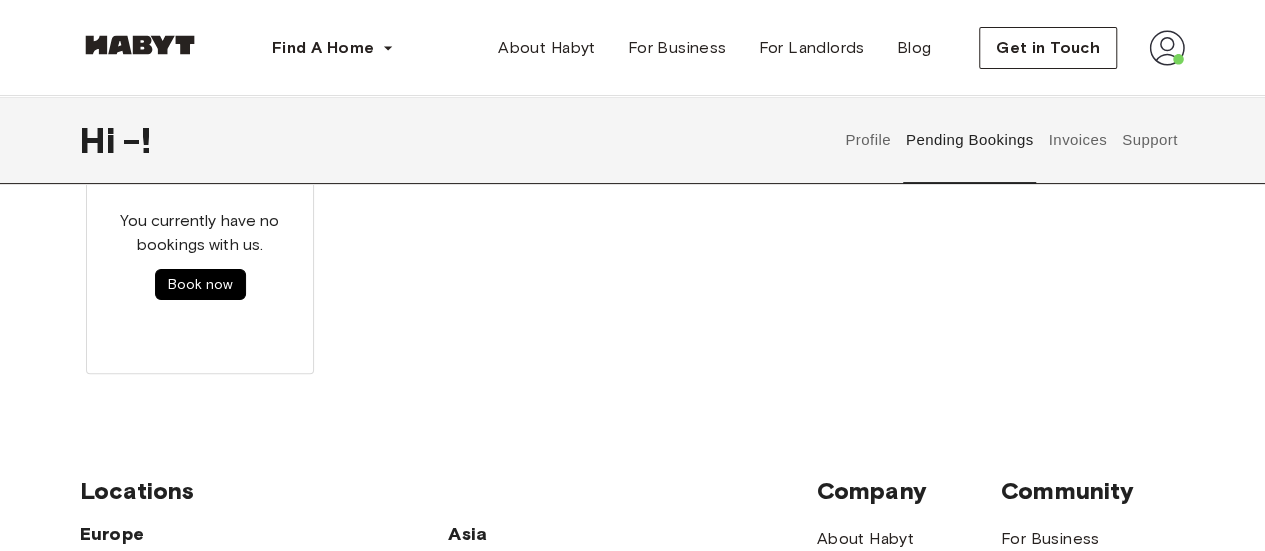 scroll, scrollTop: 0, scrollLeft: 0, axis: both 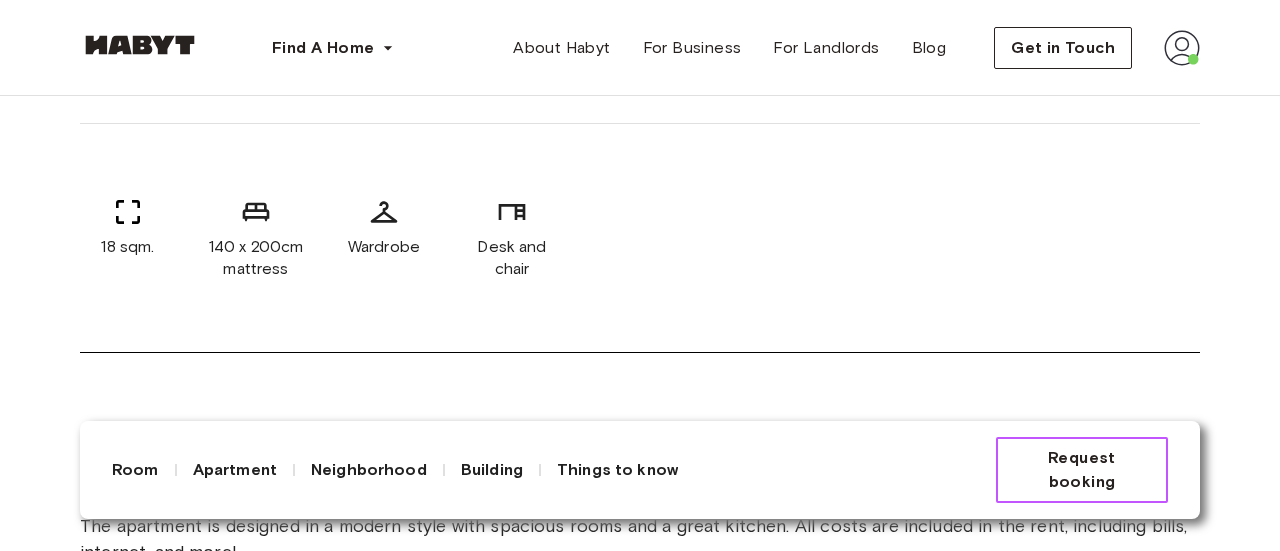 click on "Request booking" at bounding box center [1082, 470] 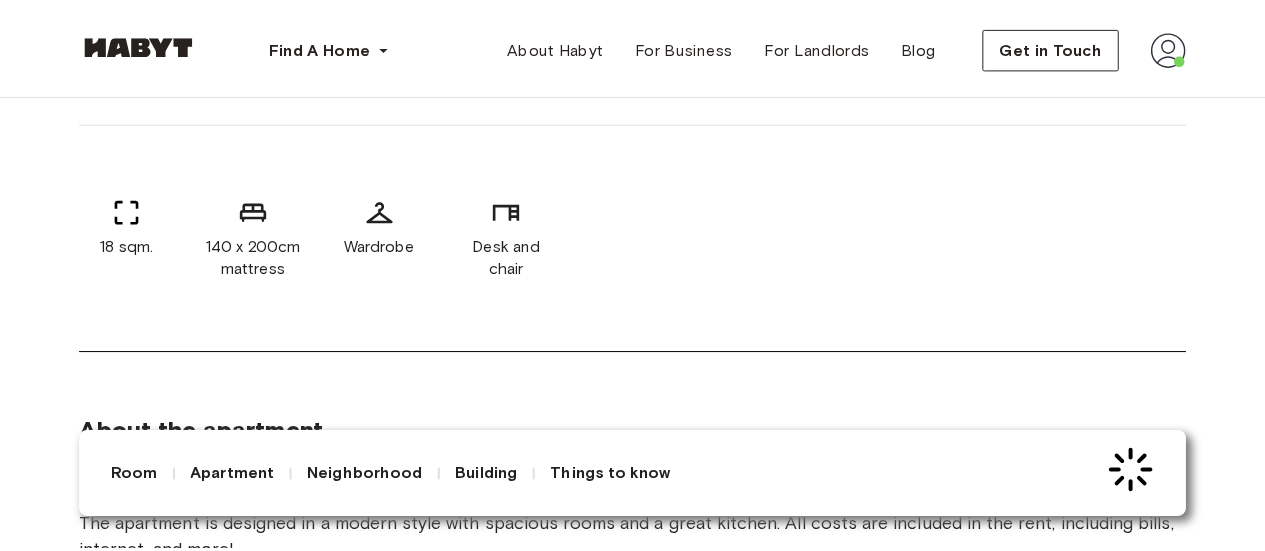 scroll, scrollTop: 0, scrollLeft: 0, axis: both 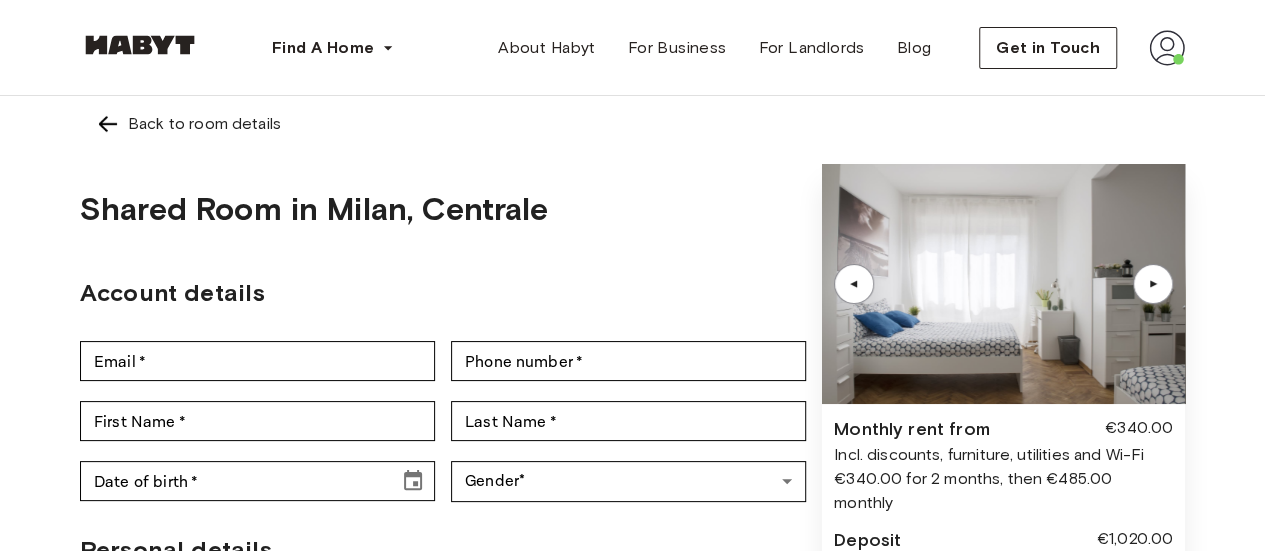 type on "**********" 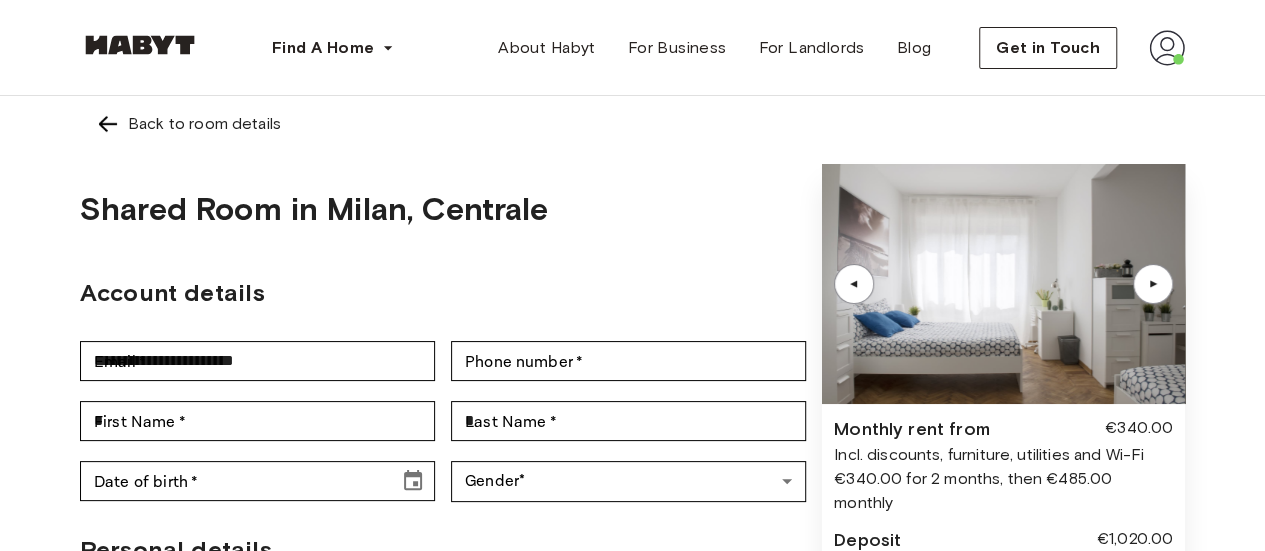 click on "€340.00 for 2 months, then €485.00 monthly" at bounding box center [1003, 491] 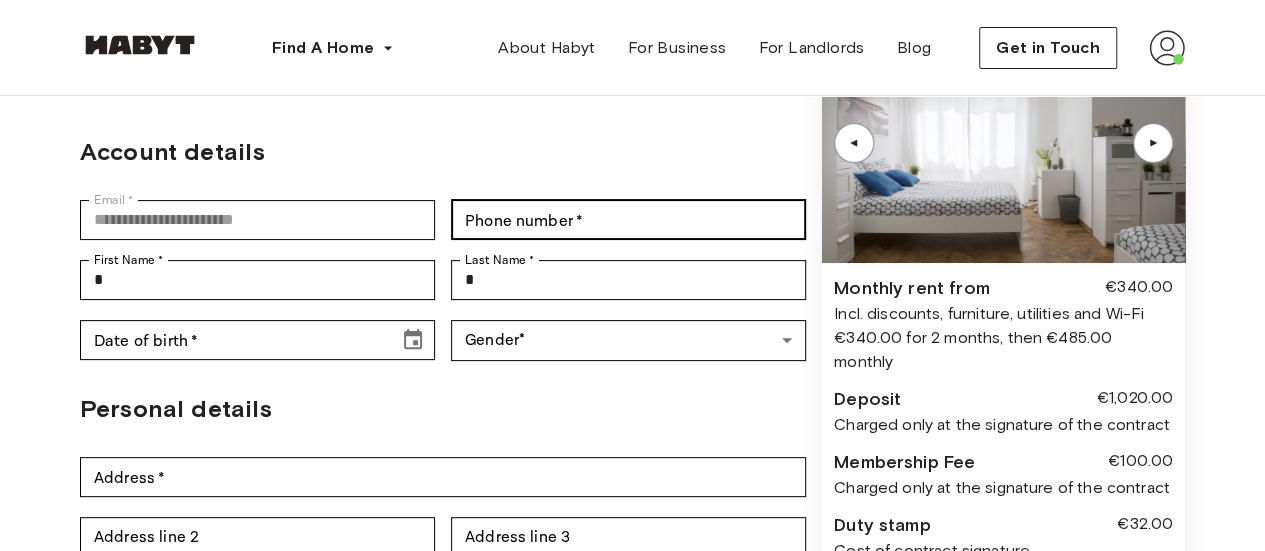 scroll, scrollTop: 142, scrollLeft: 0, axis: vertical 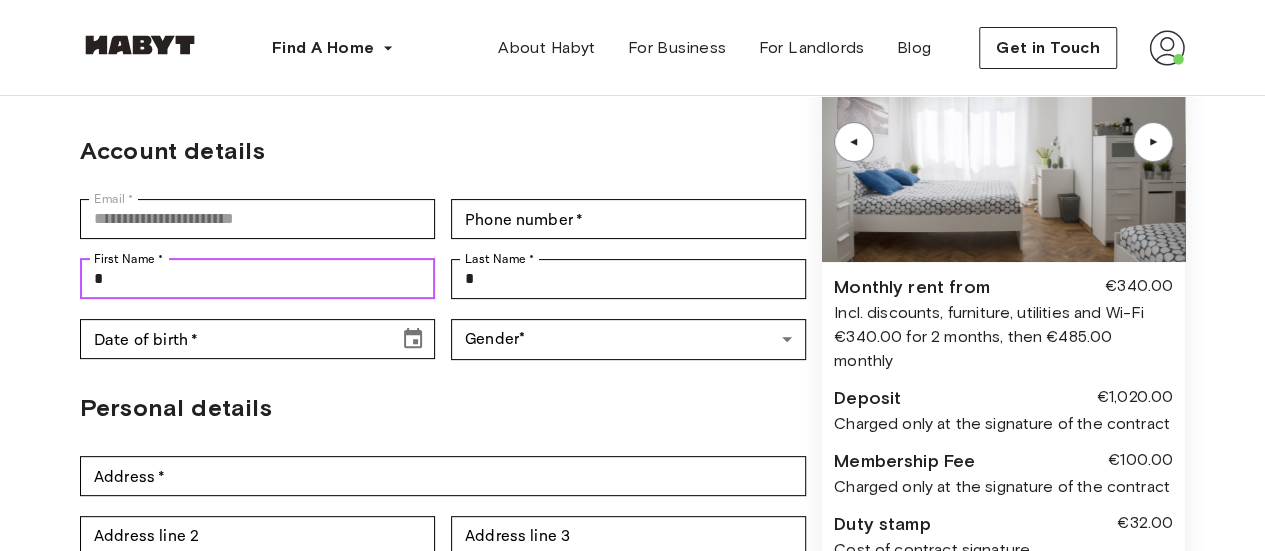 click on "*" at bounding box center [257, 279] 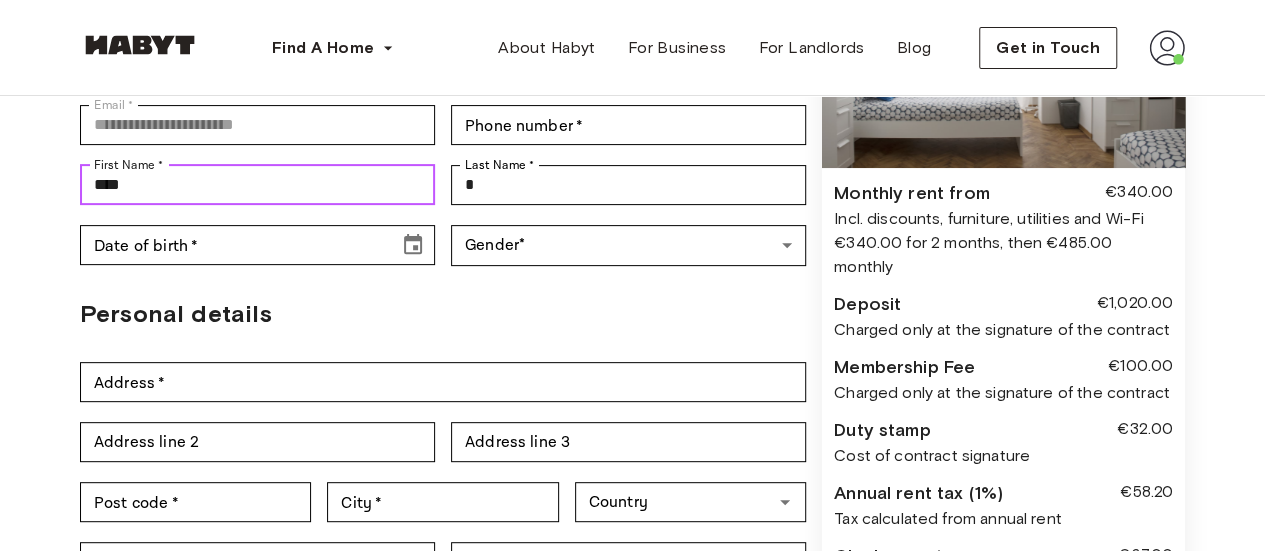 scroll, scrollTop: 198, scrollLeft: 0, axis: vertical 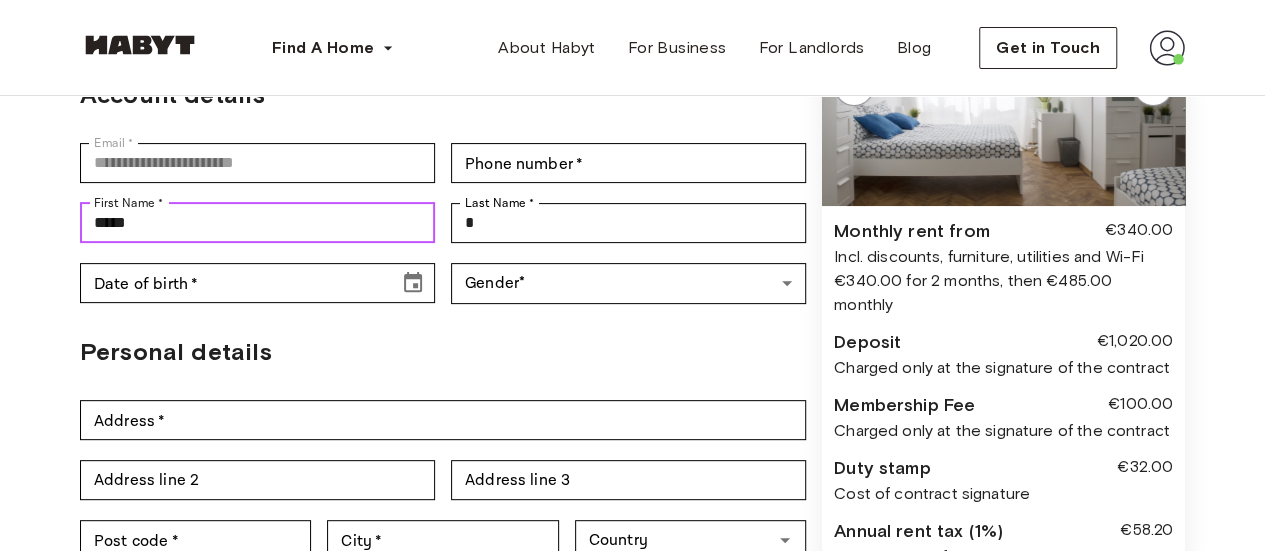 type on "*****" 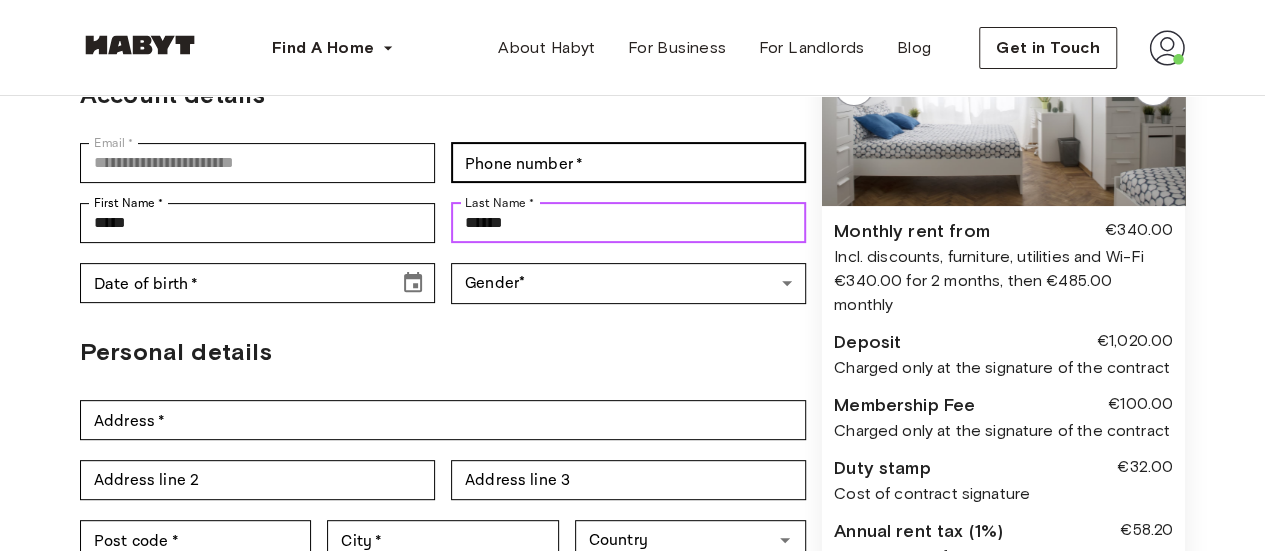 type on "******" 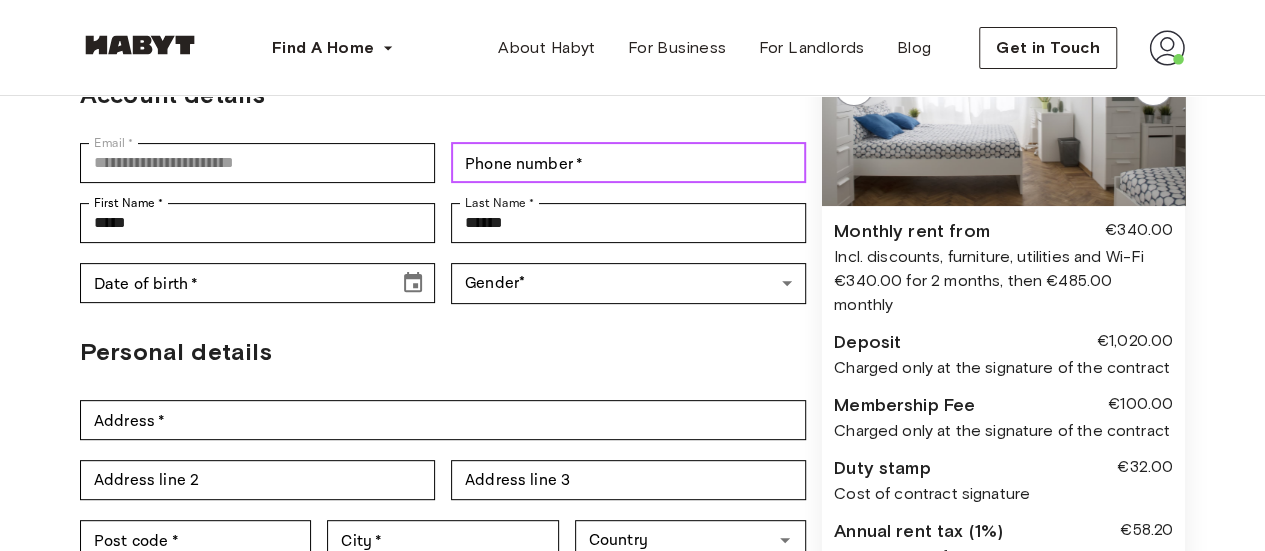 click on "Phone number   *" at bounding box center [628, 163] 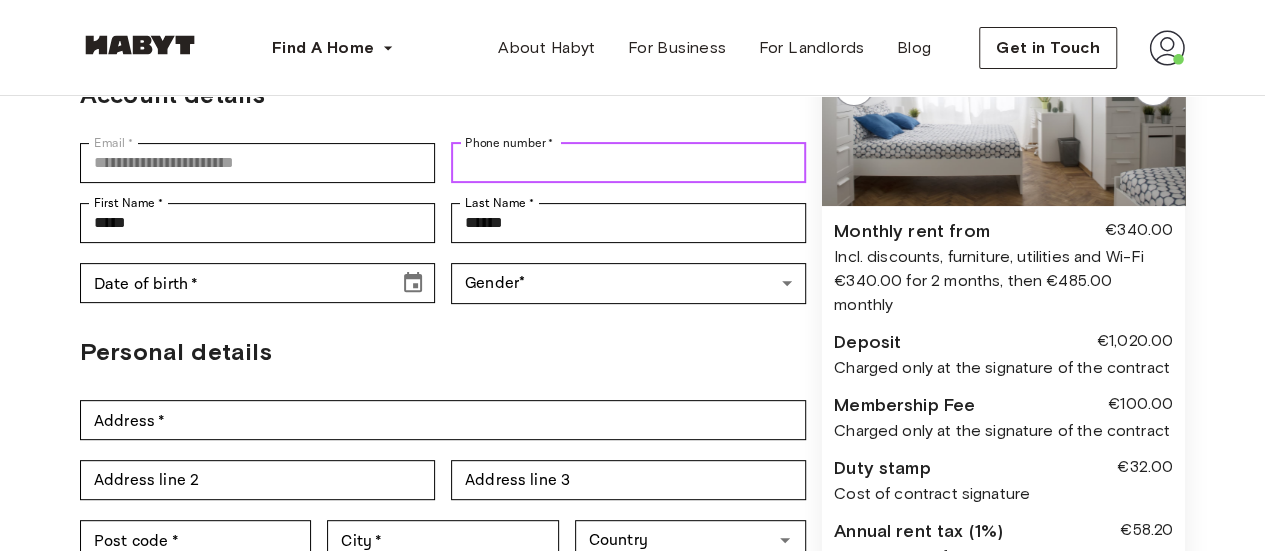 type on "**********" 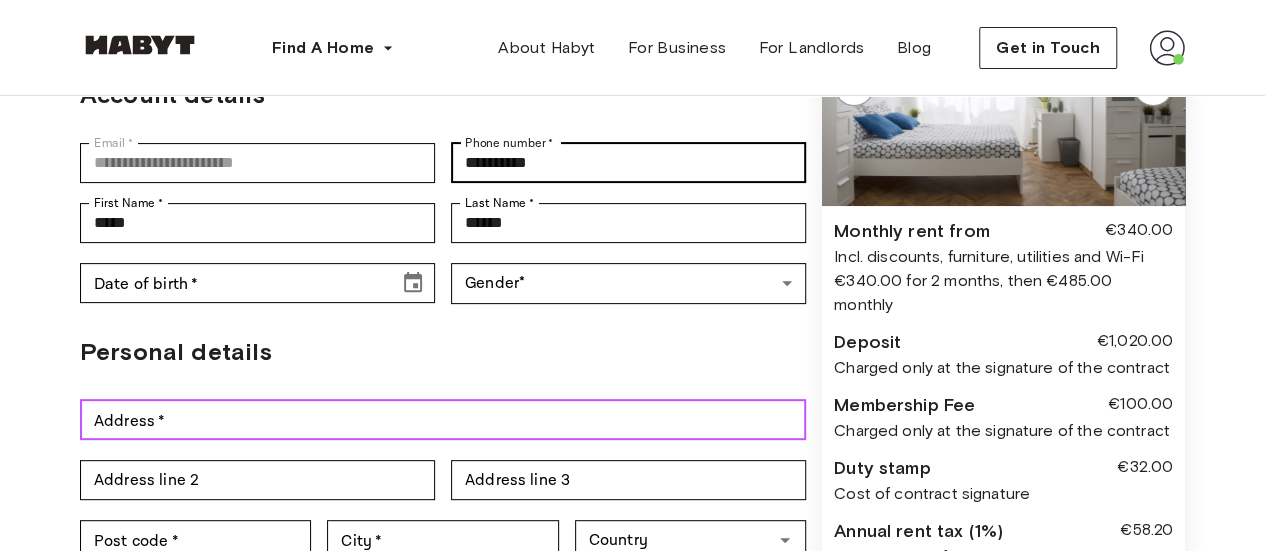 type on "**********" 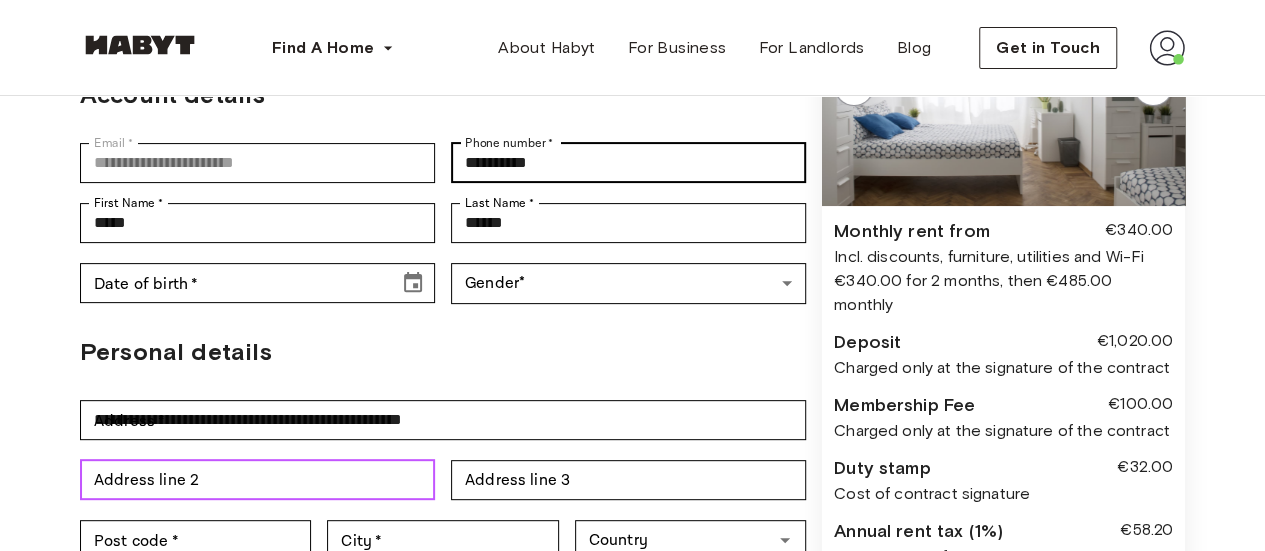 type on "**********" 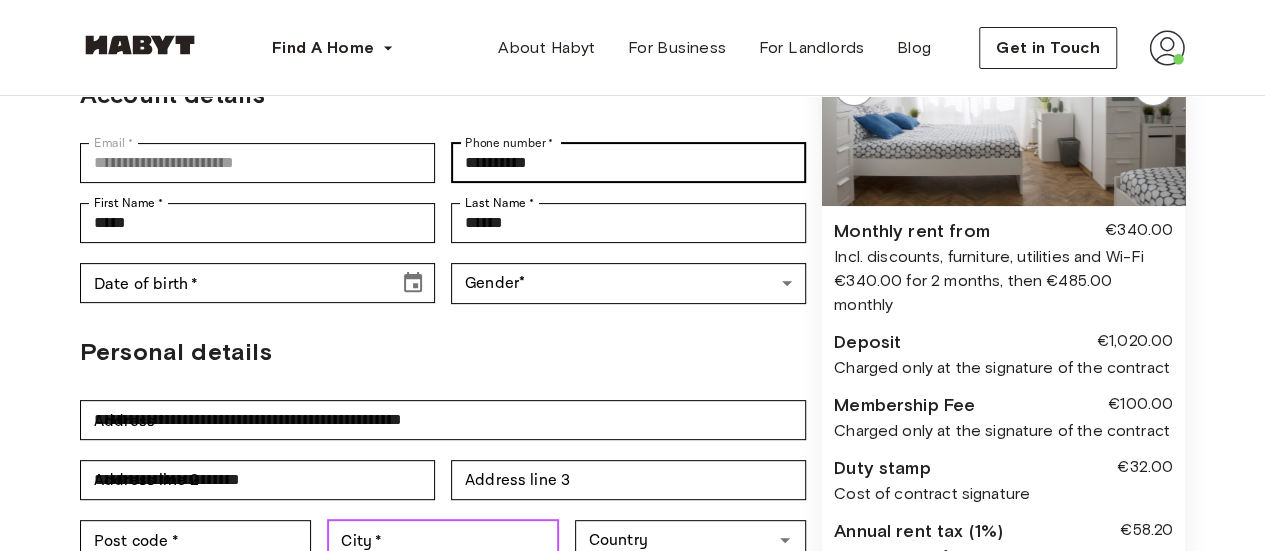 type on "********" 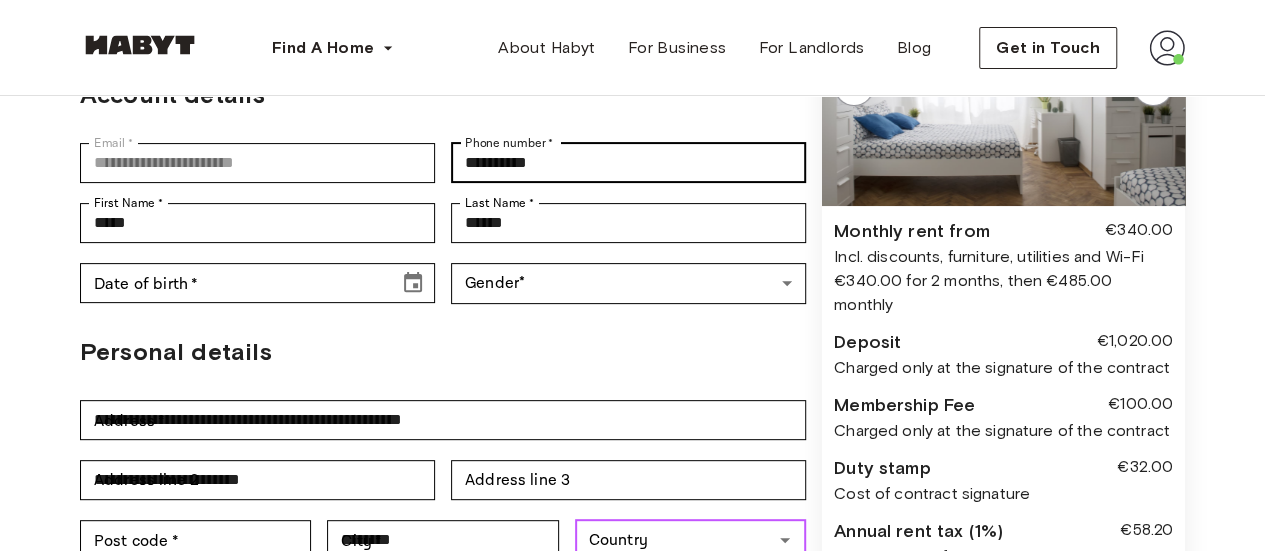 type on "**********" 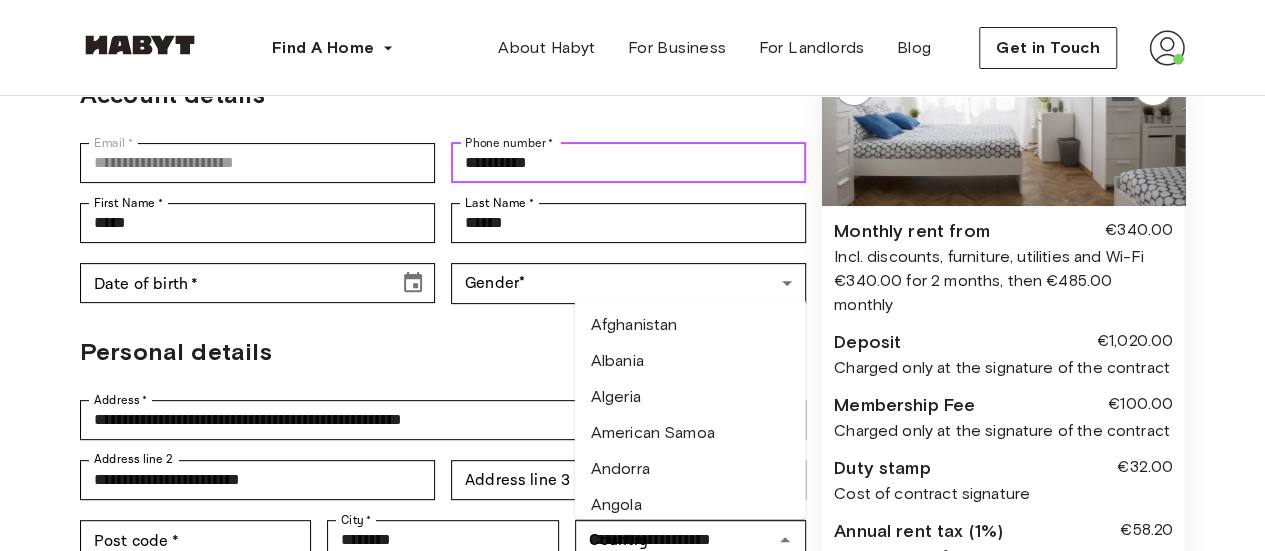 type 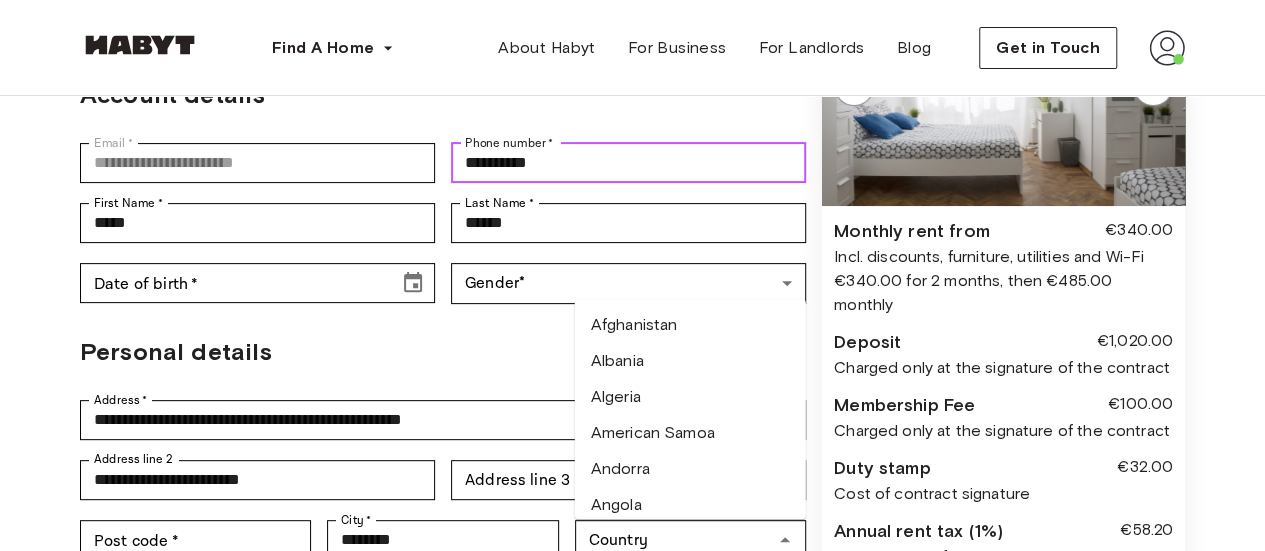 click on "**********" at bounding box center [628, 163] 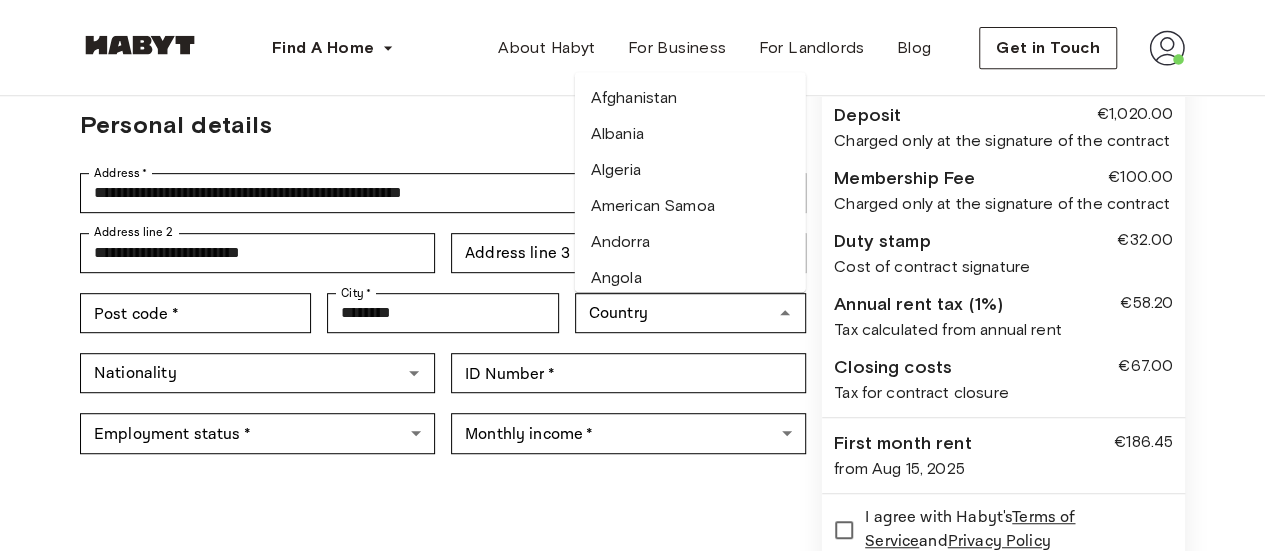scroll, scrollTop: 426, scrollLeft: 0, axis: vertical 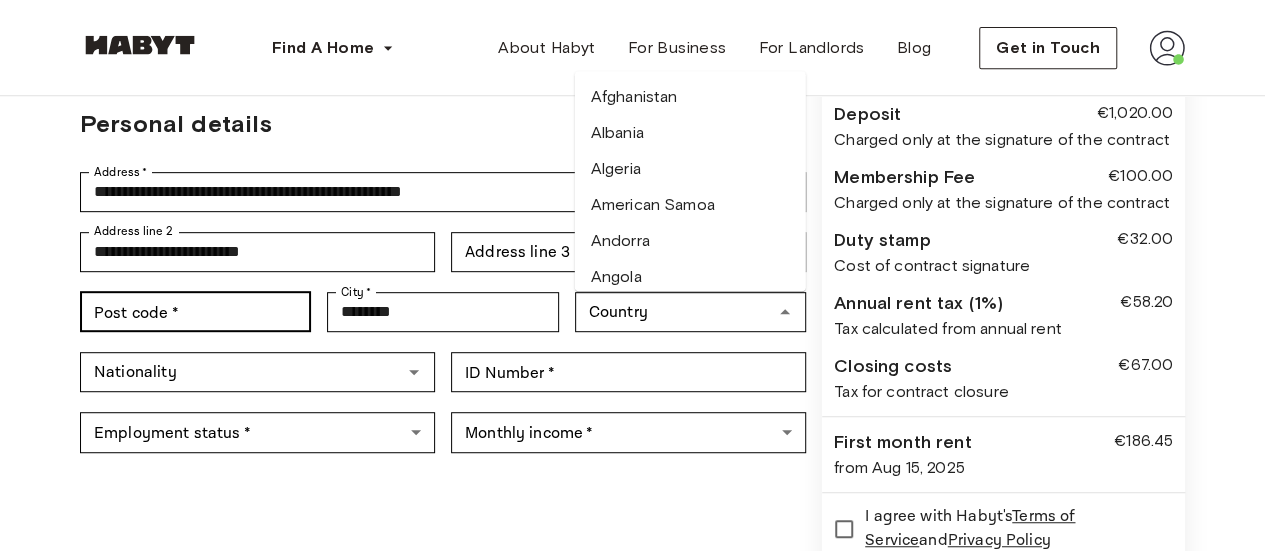 type on "**********" 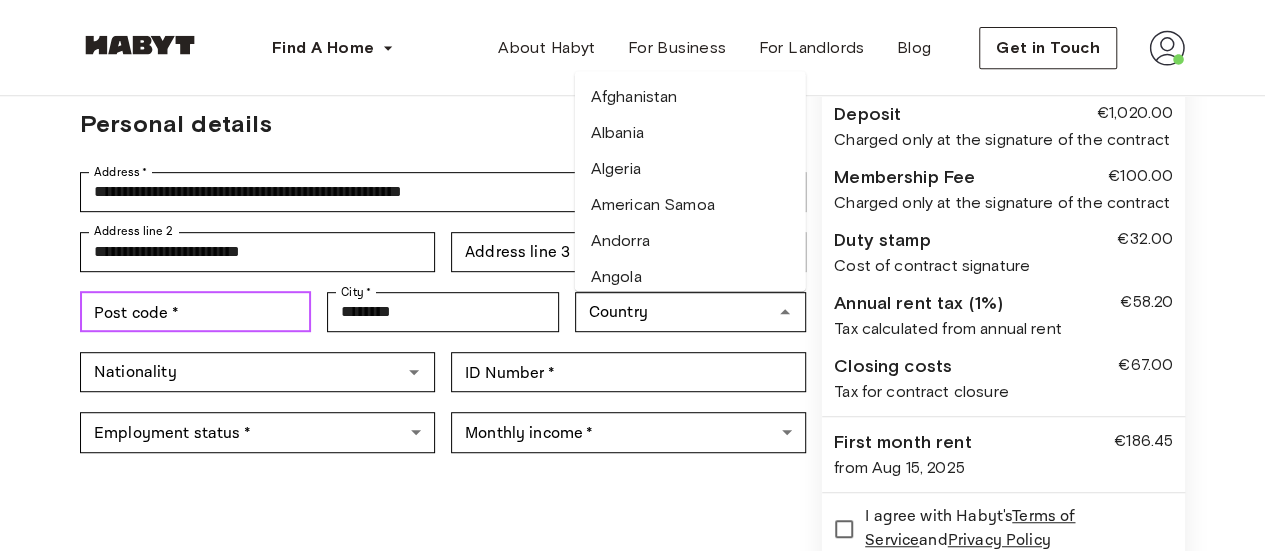 click on "Post code   *" at bounding box center [195, 312] 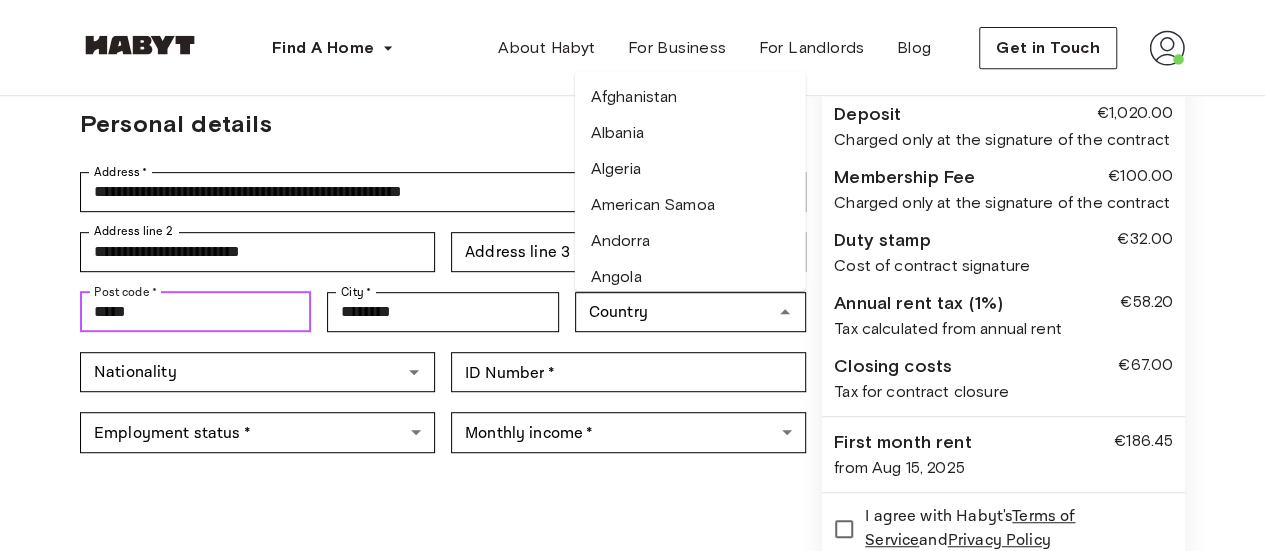 type on "*****" 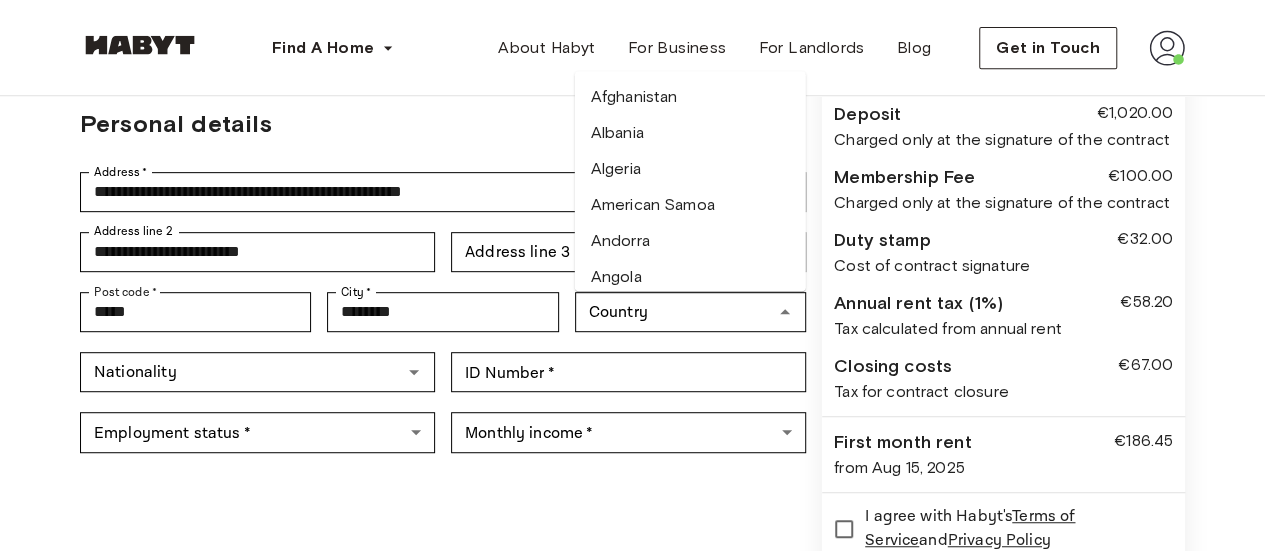 click on "Shared Room in Milan, Centrale Account details Email   * [EMAIL] Email   * Phone number   * [PHONE] Phone number   * First Name   * [FIRST] First Name   * Last Name   * [LAST] Last Name   * Date of birth   * Date of birth   * Gender  * ​ Gender Personal details Address   * [ADDRESS] Address   * Address line 2 *[ADDRESS] Address line 2 Address line 3 [ADDRESS] Address line 3 Post code   * [ZIP] Post code   * City   * [CITY] City   * Country Country Afghanistan Albania Algeria American Samoa Andorra Angola Anguilla Antarctica Antigua and Barbuda Argentina Armenia Aruba Australia Austria Azerbaijan Bahamas Bahrain Bangladesh Barbados Belarus Belgium Belize Benin Bermuda Bhutan Bolivia Bosnia and Herzegovina Botswana Bouvet Island Brazil British Indian Ocean Territory Brunei Darussalam Bulgaria Burkina Faso Burundi Cambodia Cameroon Canada Cape Verde Cayman Islands Central African Republic Chad Chile Colombia" at bounding box center (443, 184) 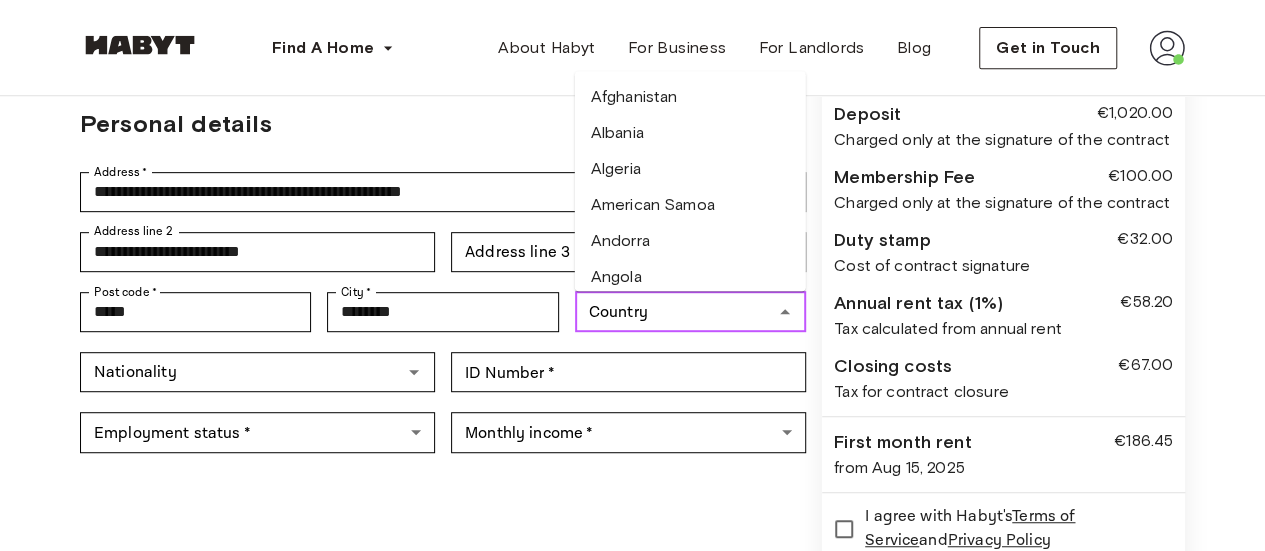 click on "Country" at bounding box center [674, 312] 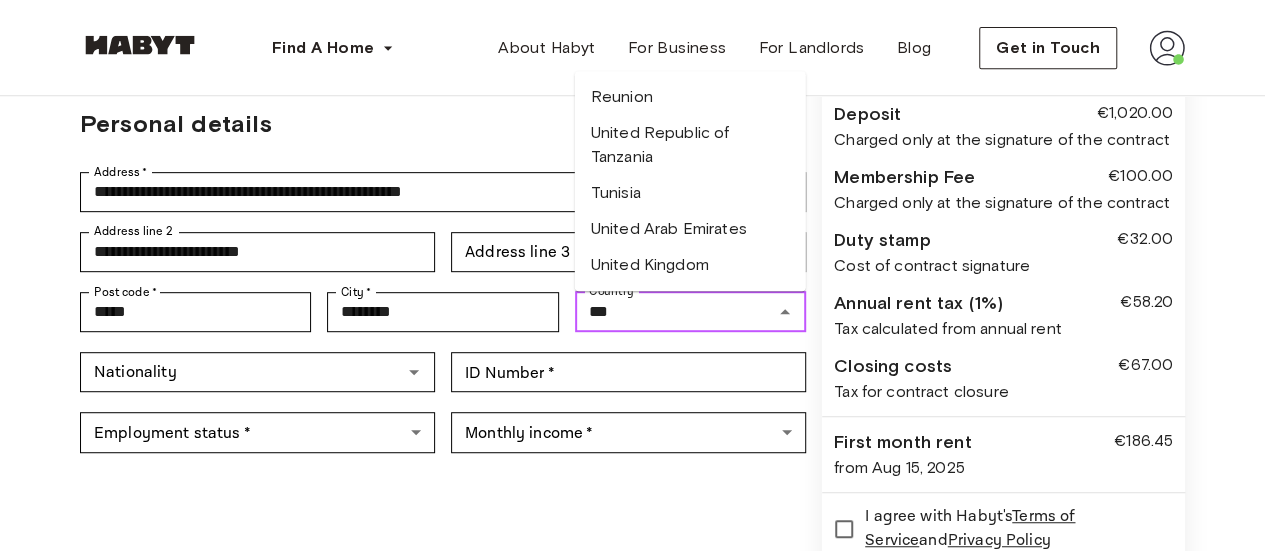 click on "United Arab Emirates" at bounding box center (690, 229) 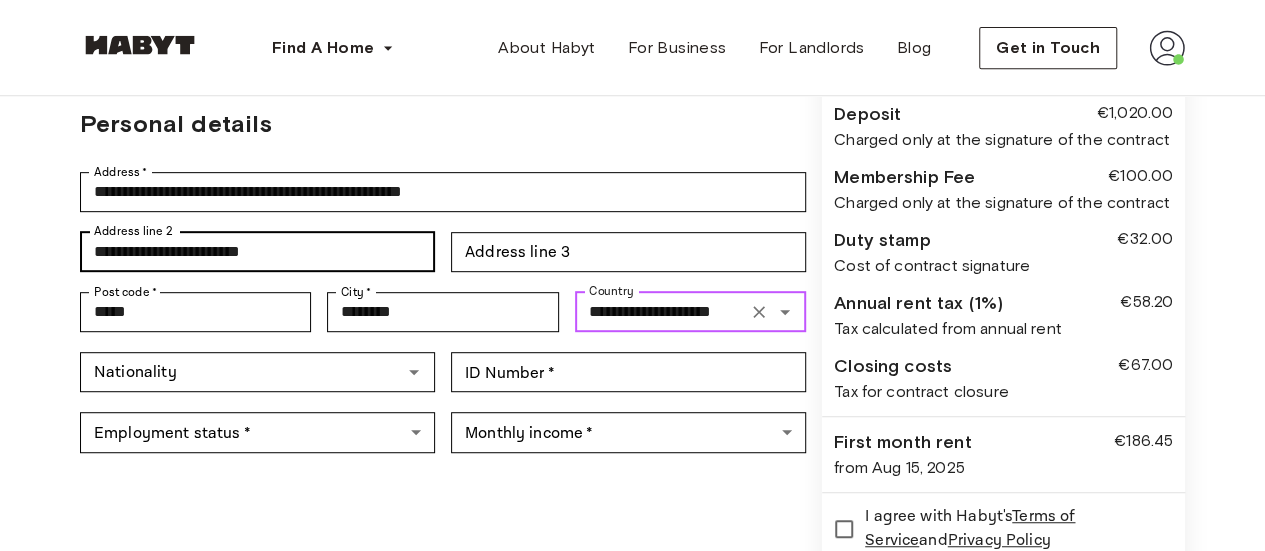 type on "**********" 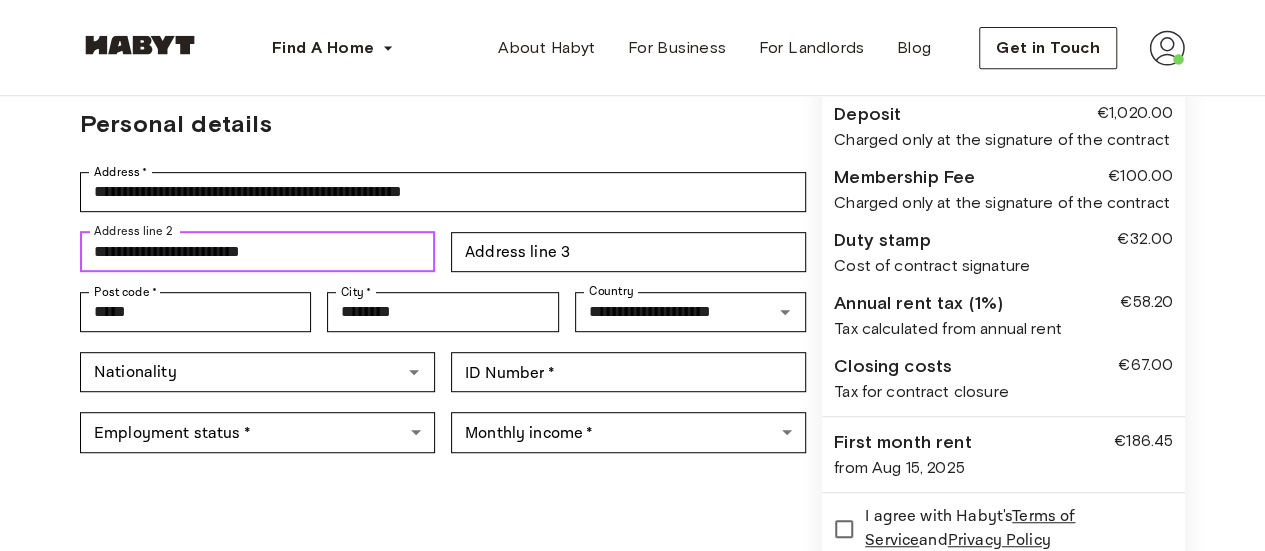 drag, startPoint x: 306, startPoint y: 251, endPoint x: 172, endPoint y: 252, distance: 134.00374 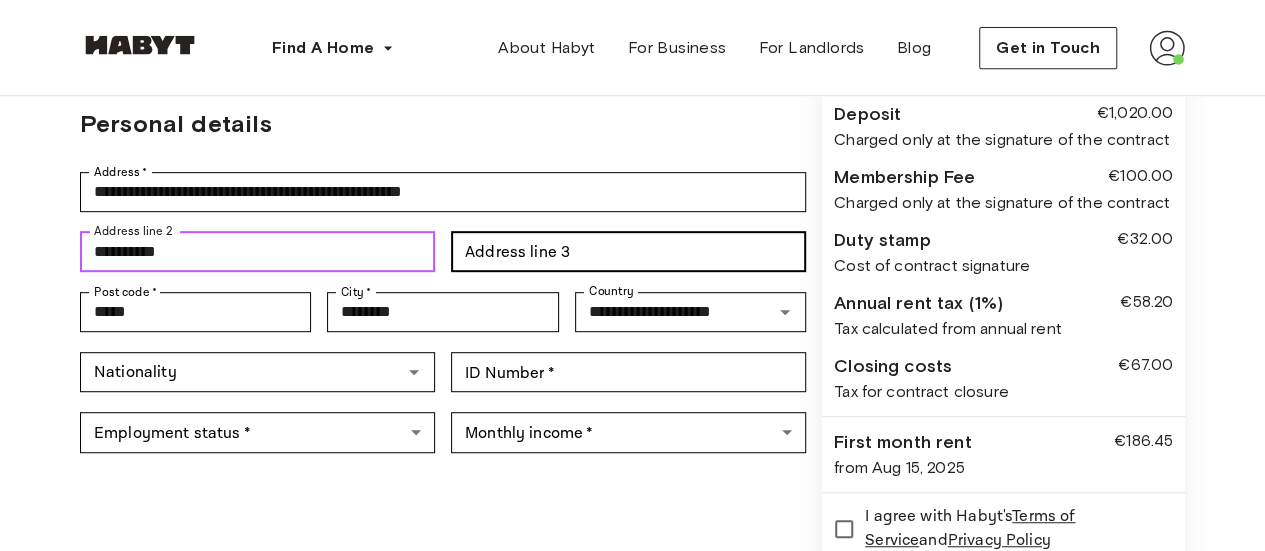 type on "**********" 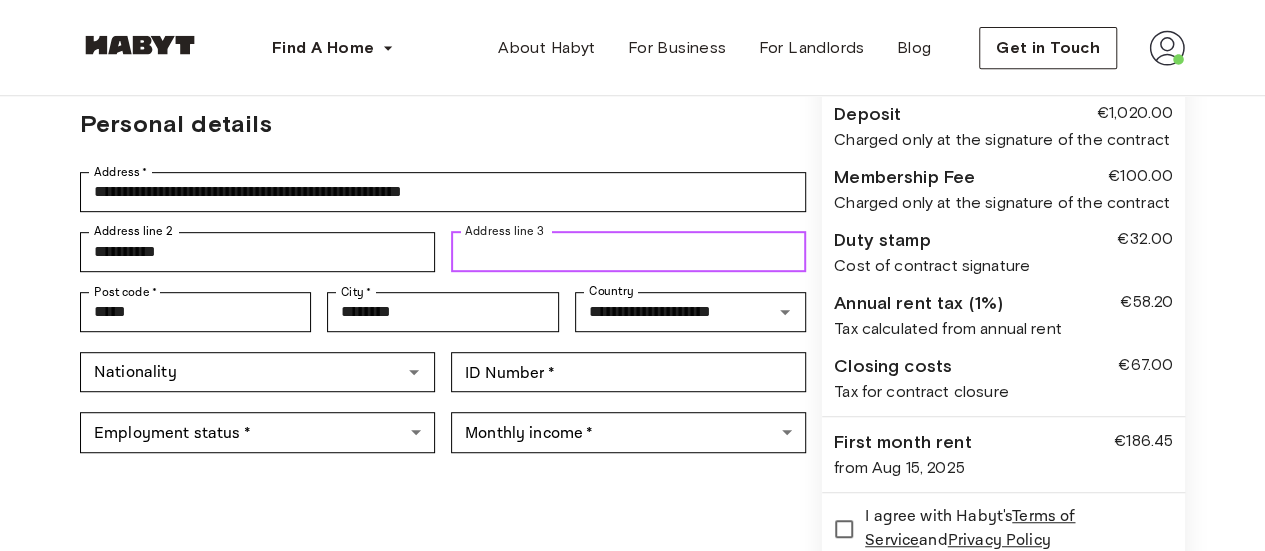 click on "Address line 3 Address line 3" at bounding box center [628, 252] 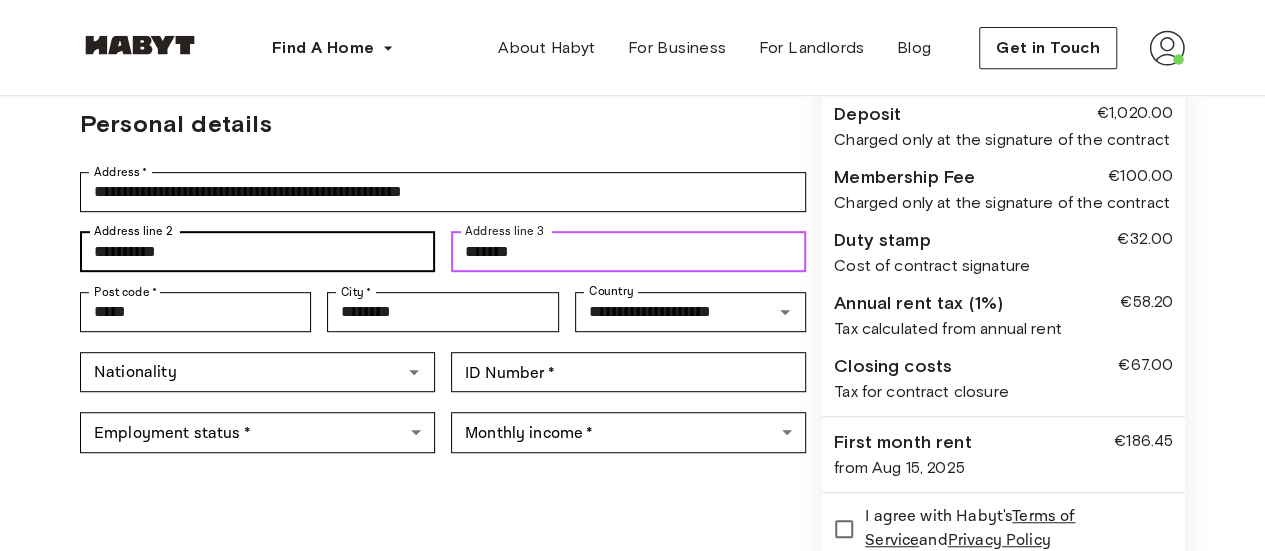 type on "*******" 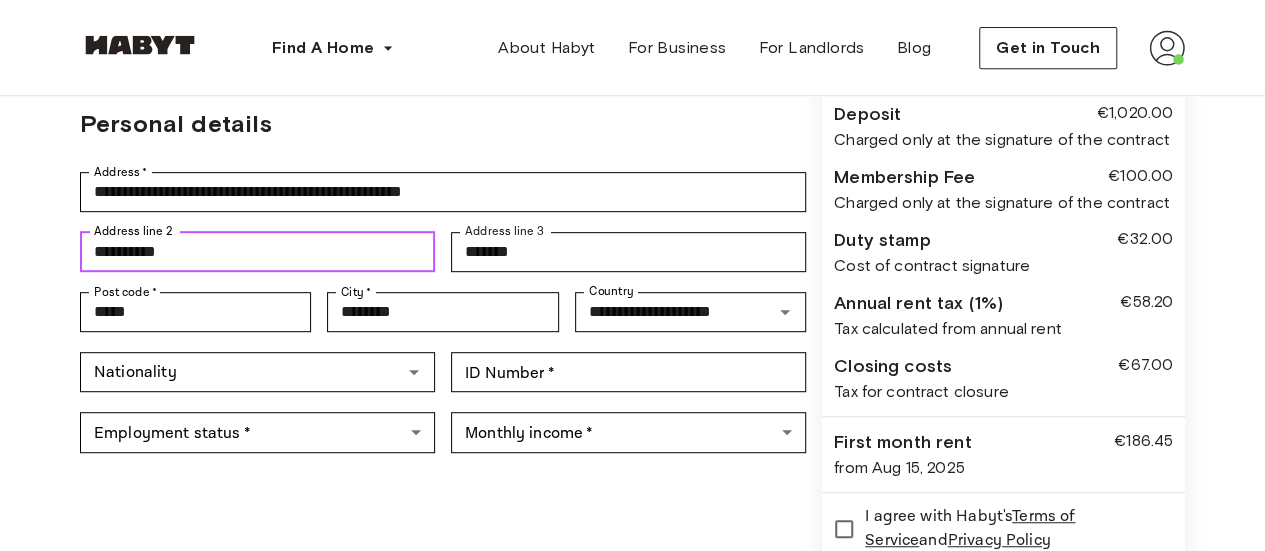 click on "**********" at bounding box center [257, 252] 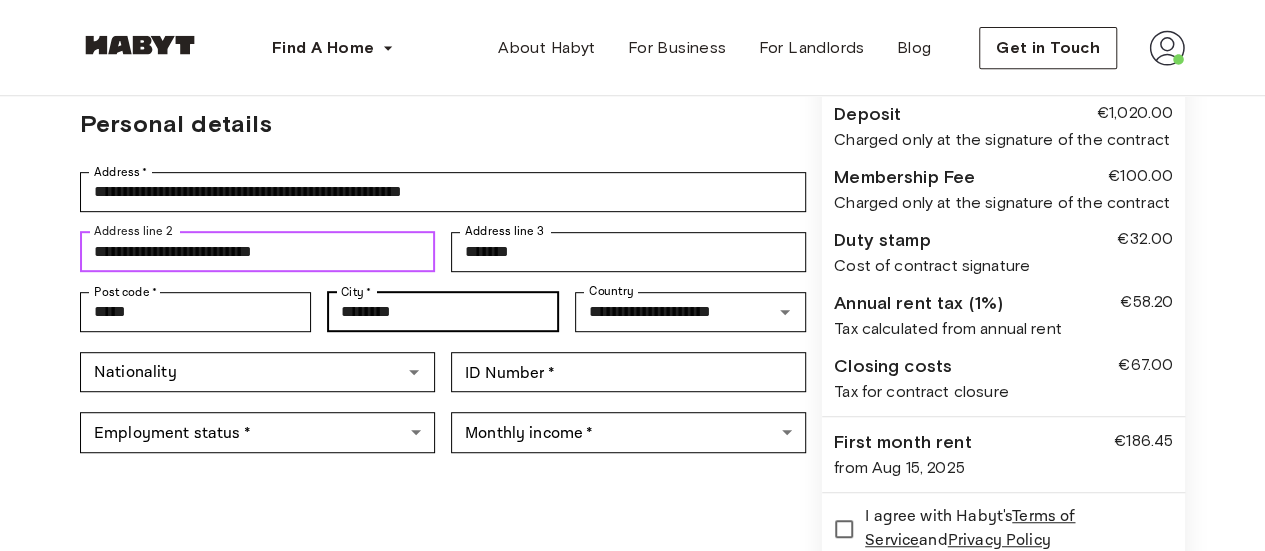 type on "**********" 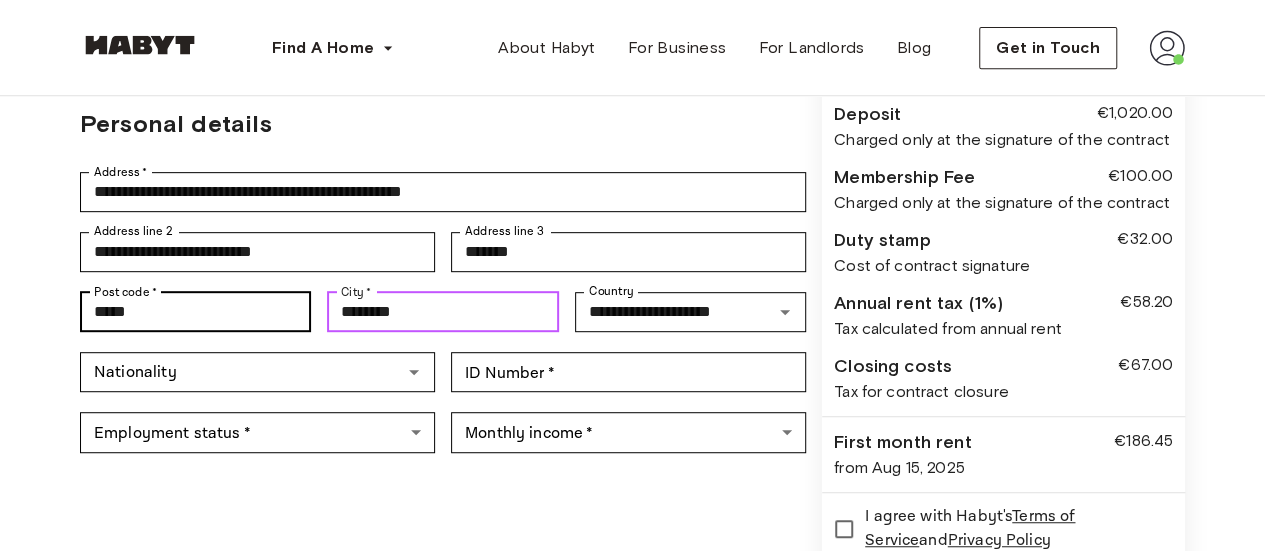 drag, startPoint x: 438, startPoint y: 306, endPoint x: 259, endPoint y: 304, distance: 179.01117 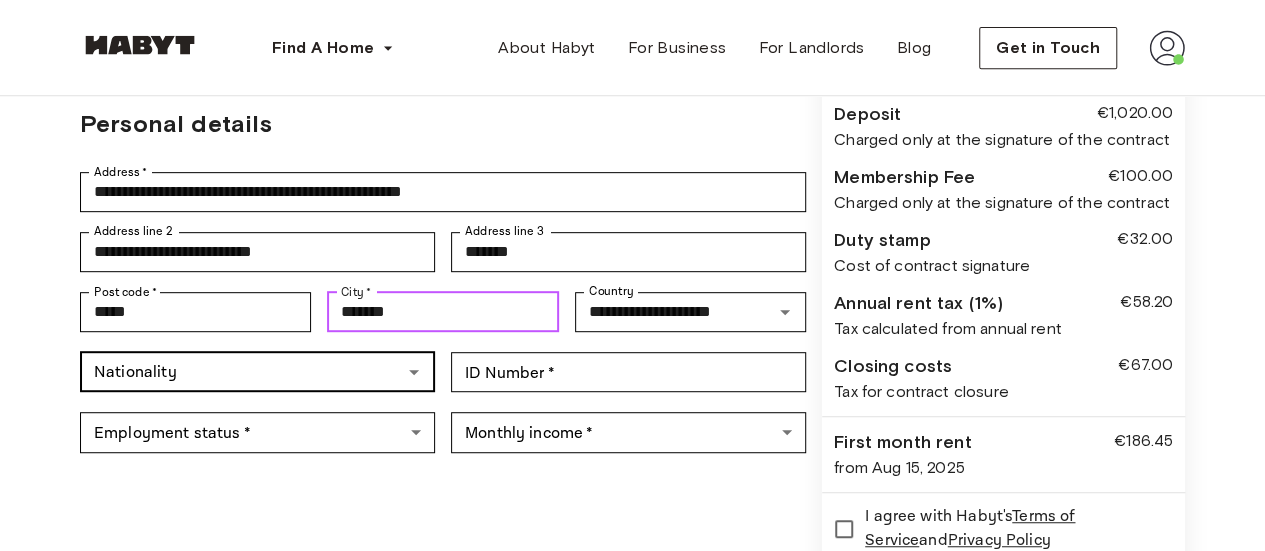 type on "*******" 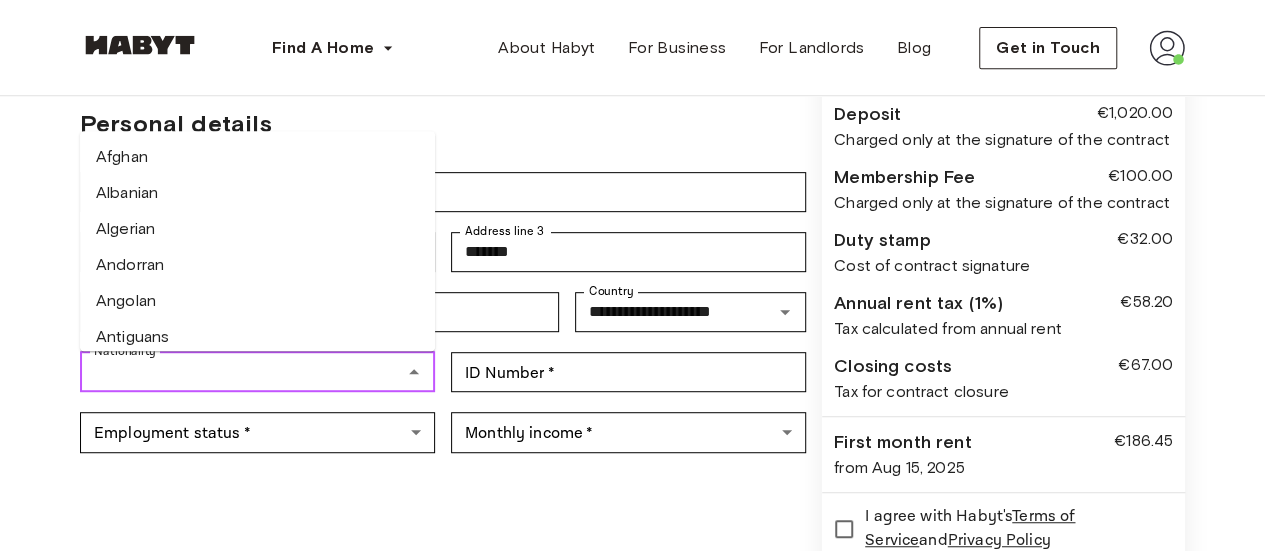 click on "Nationality" at bounding box center (241, 372) 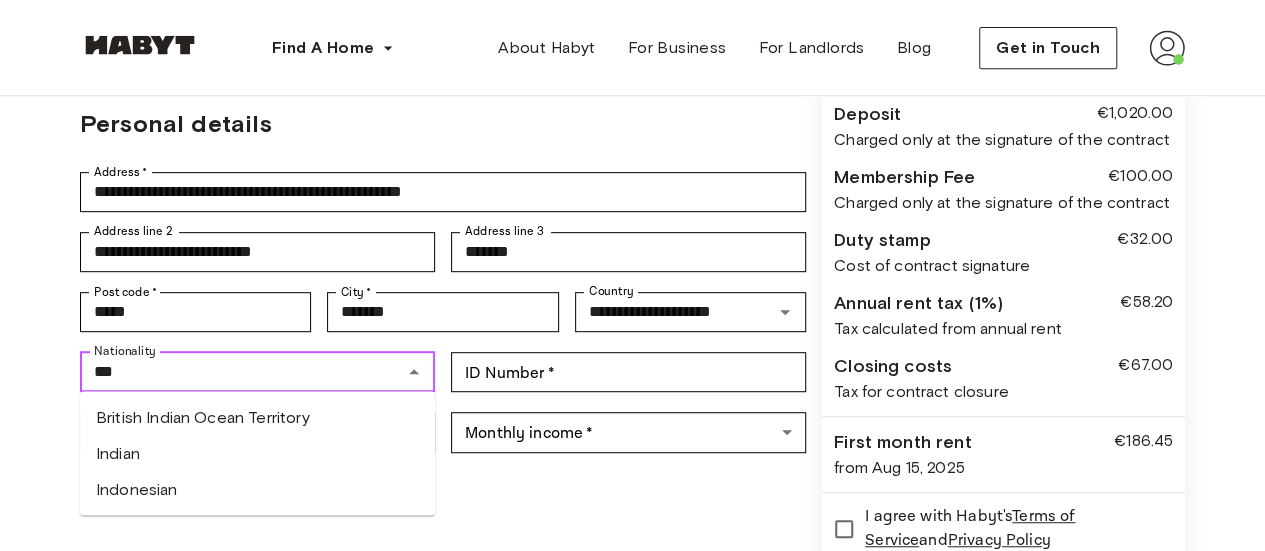 click on "Indian" at bounding box center (257, 453) 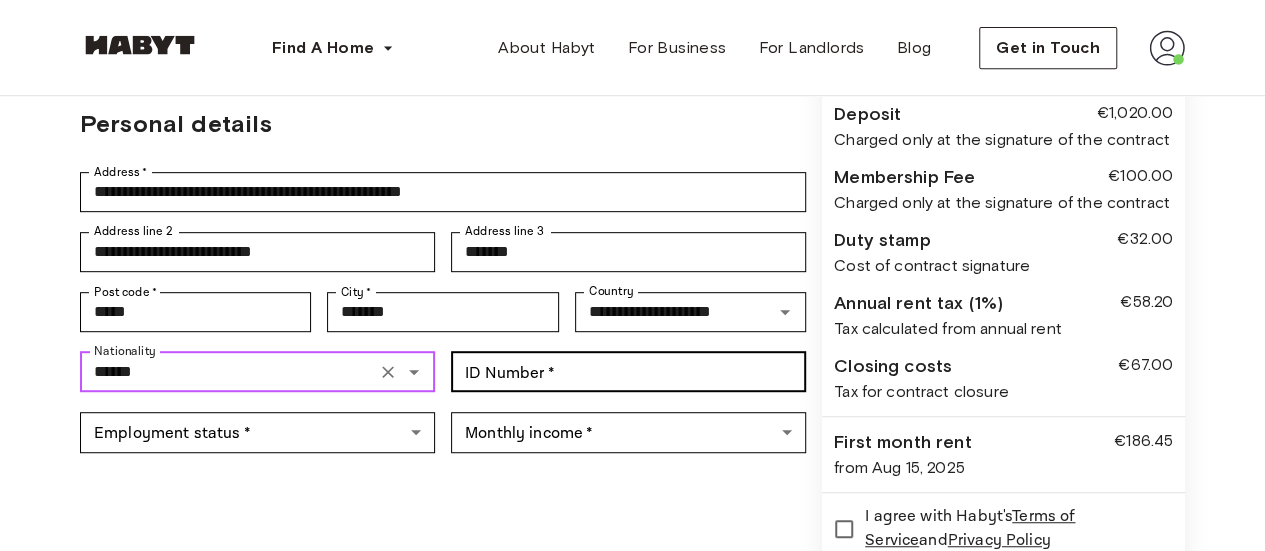 type on "******" 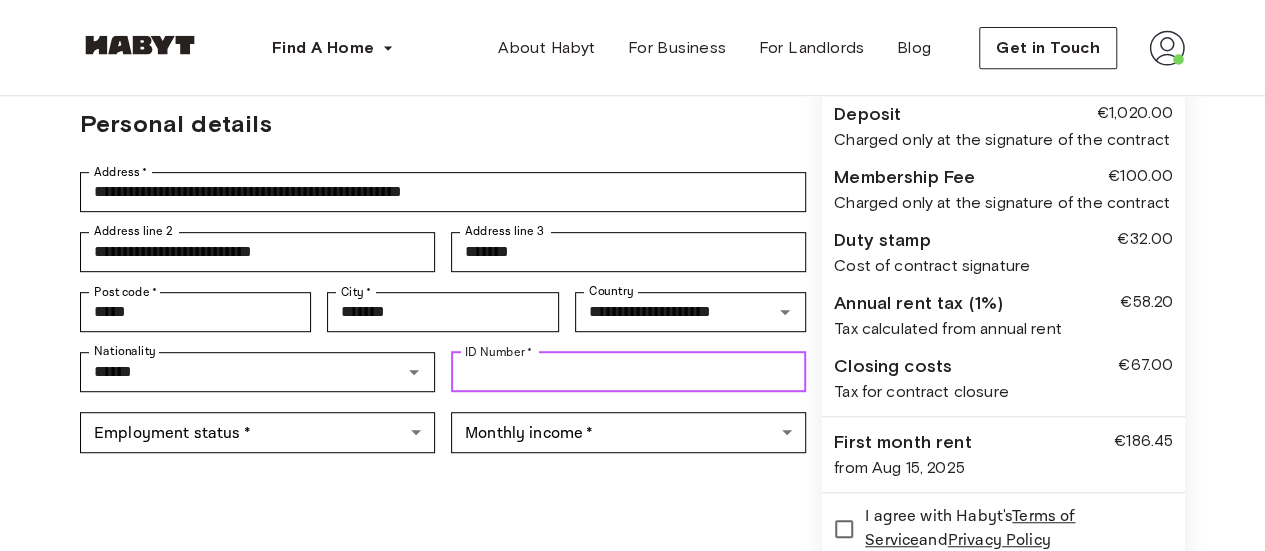 click on "ID Number   *" at bounding box center [628, 372] 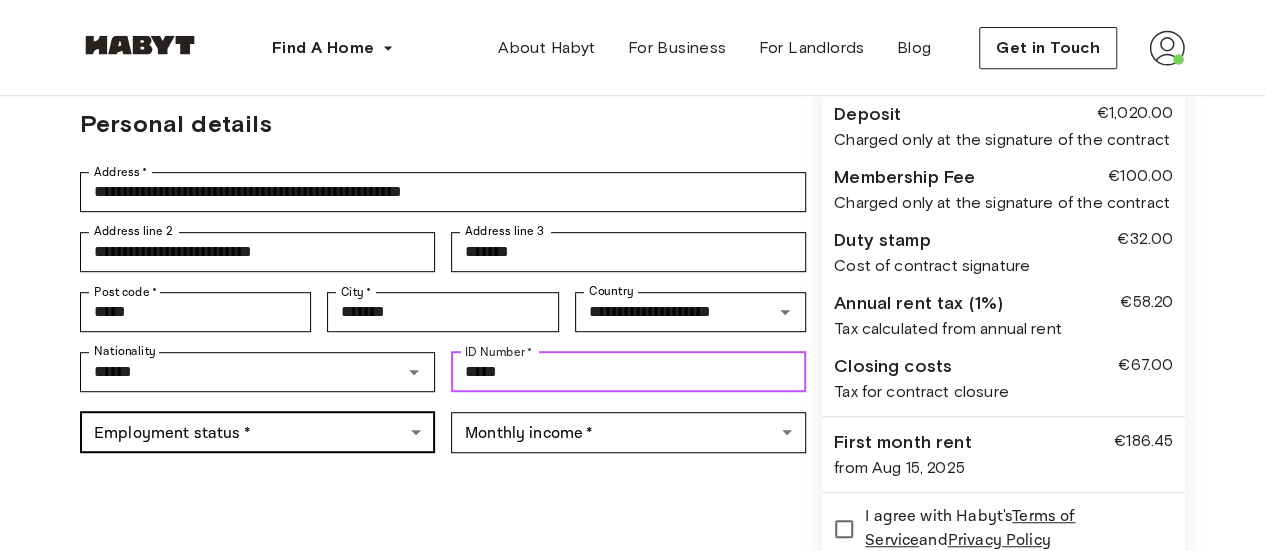 type on "*****" 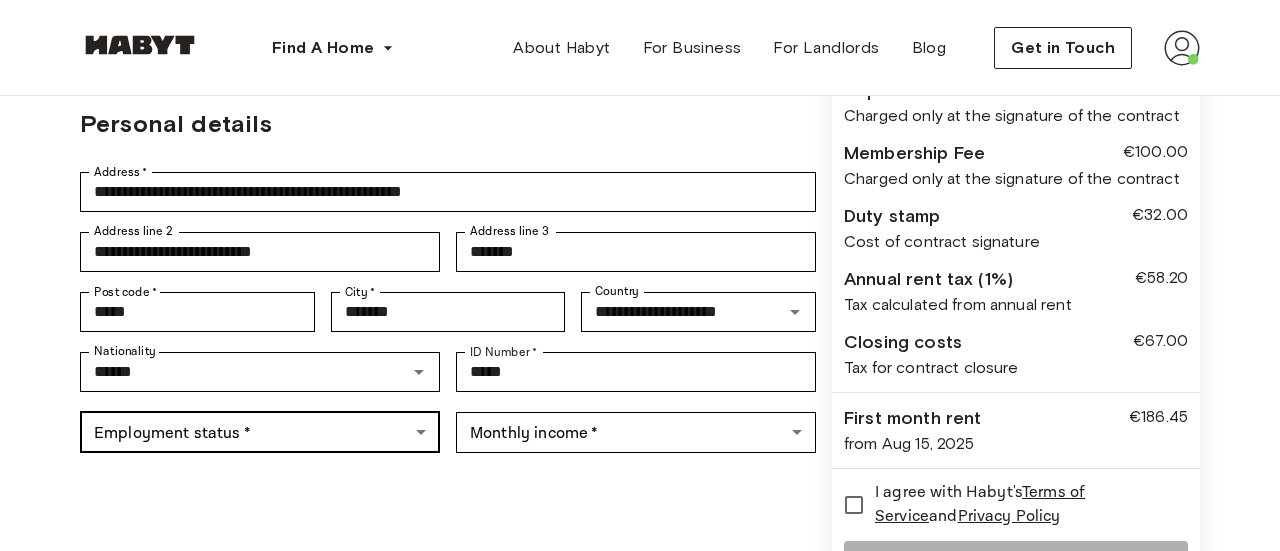 click on "Find A Home Europe Amsterdam Berlin Frankfurt Hamburg Lisbon Madrid Milan Modena Paris Turin Munich Rotterdam Stuttgart Dusseldorf Cologne Zurich The Hague Graz Brussels Leipzig Asia Hong Kong Singapore Seoul Phuket Tokyo About Habyt For Business For Landlords Blog Get in Touch Back to room details Shared Room in Milan, Centrale Account details Email   * [EMAIL] Email   * Phone number   * [PHONE] Phone number   * First Name   * [FIRST] First Name   * Last Name   * [LAST] Last Name   * Date of birth   * Date of birth   * Gender  * ​ Gender Personal details Address   * [ADDRESS] Address   * Address line 2 *[ADDRESS] Address line 2 Address line 3 [ADDRESS] Address line 3 Post code   * [ZIP] Post code   * City   * [CITY] City   * Country [COUNTRY] Country Nationality [NATIONALITY] Nationality ID Number   * [ID] ID Number   * Employment status   * [EMPLOYMENT_STATUS] Employment status   * Monthly income" at bounding box center [640, 555] 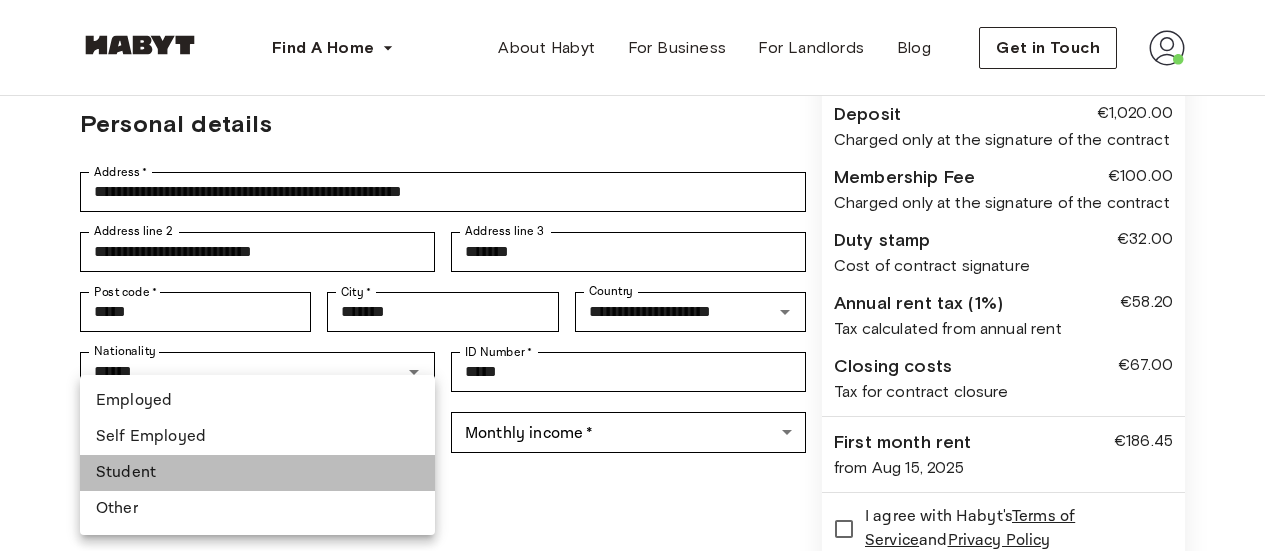 click on "Student" at bounding box center (257, 473) 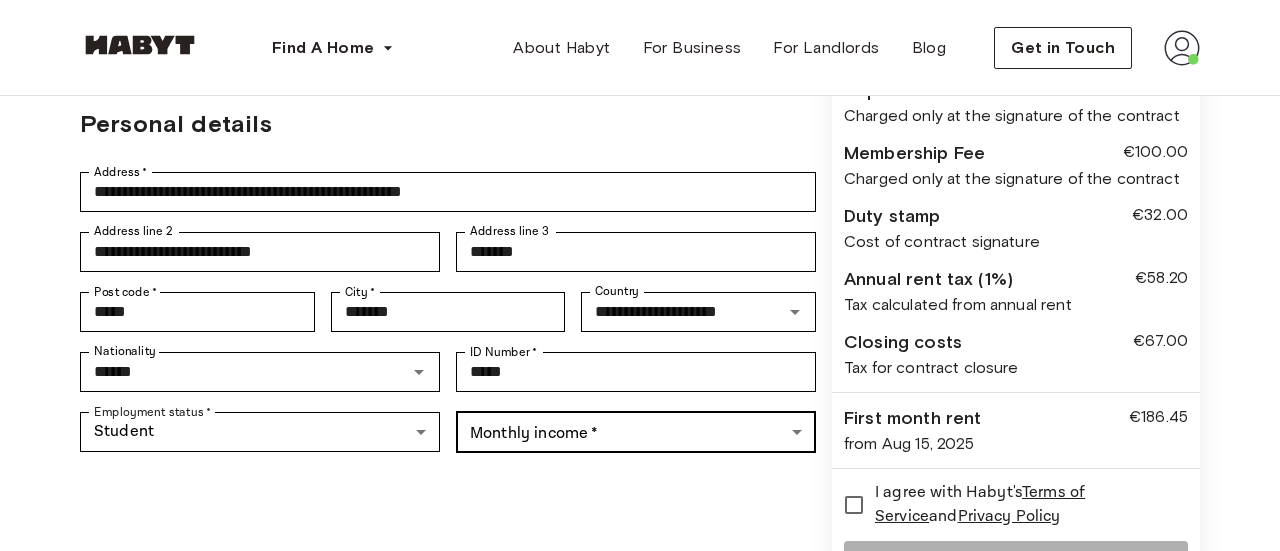 click on "Find A Home Europe Amsterdam Berlin Frankfurt Hamburg Lisbon Madrid Milan Modena Paris Turin Munich Rotterdam Stuttgart Dusseldorf Cologne Zurich The Hague Graz Brussels Leipzig Asia Hong Kong Singapore Seoul Phuket Tokyo About Habyt For Business For Landlords Blog Get in Touch Back to room details Shared Room in Milan, Centrale Account details Email   * [EMAIL] Email   * Phone number   * [PHONE] Phone number   * First Name   * [FIRST] First Name   * Last Name   * [LAST] Last Name   * Date of birth   * Date of birth   * Gender  * ​ Gender Personal details Address   * [ADDRESS] Address   * Address line 2 *[ADDRESS] Address line 2 Address line 3 [ADDRESS] Address line 3 Post code   * [ZIP] Post code   * City   * [CITY] City   * Country [COUNTRY] Country Nationality [NATIONALITY] Nationality ID Number   * [ID] ID Number   * Employment status   * Student [EMPLOYMENT_STATUS] Employment status   *" at bounding box center [640, 555] 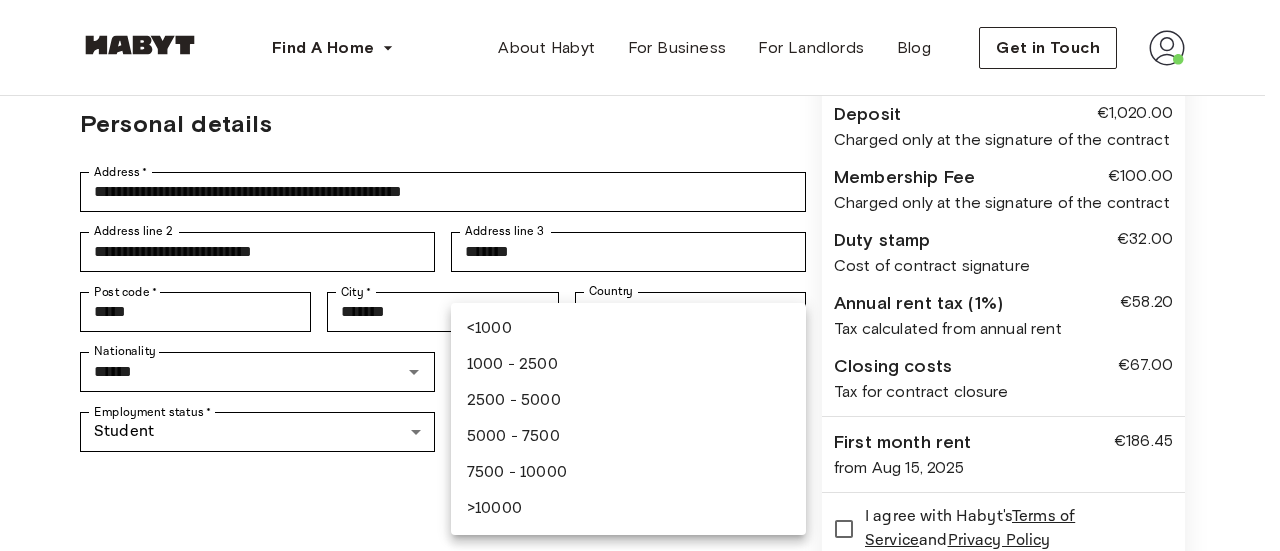 click on "1000 - 2500" at bounding box center [628, 365] 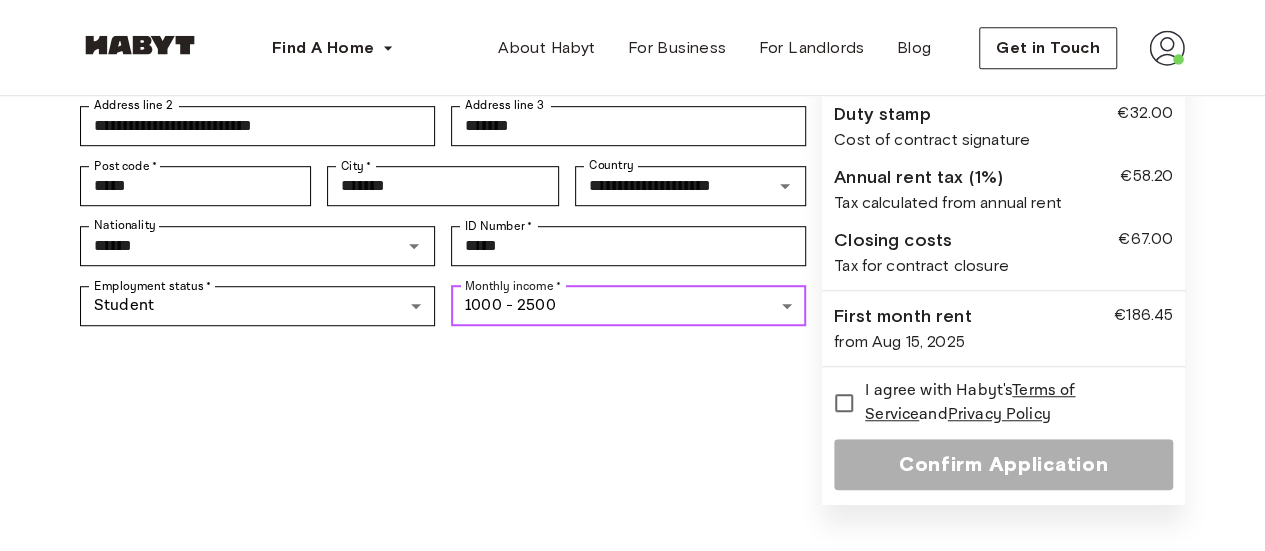 scroll, scrollTop: 549, scrollLeft: 0, axis: vertical 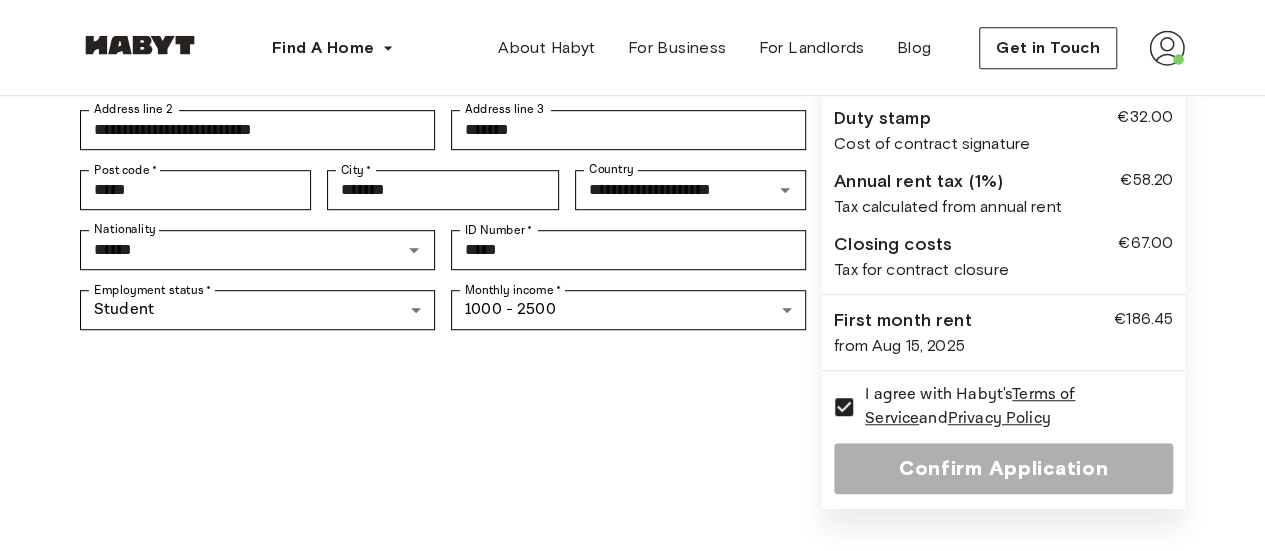 click on "First month rent €186.45" at bounding box center [1003, 320] 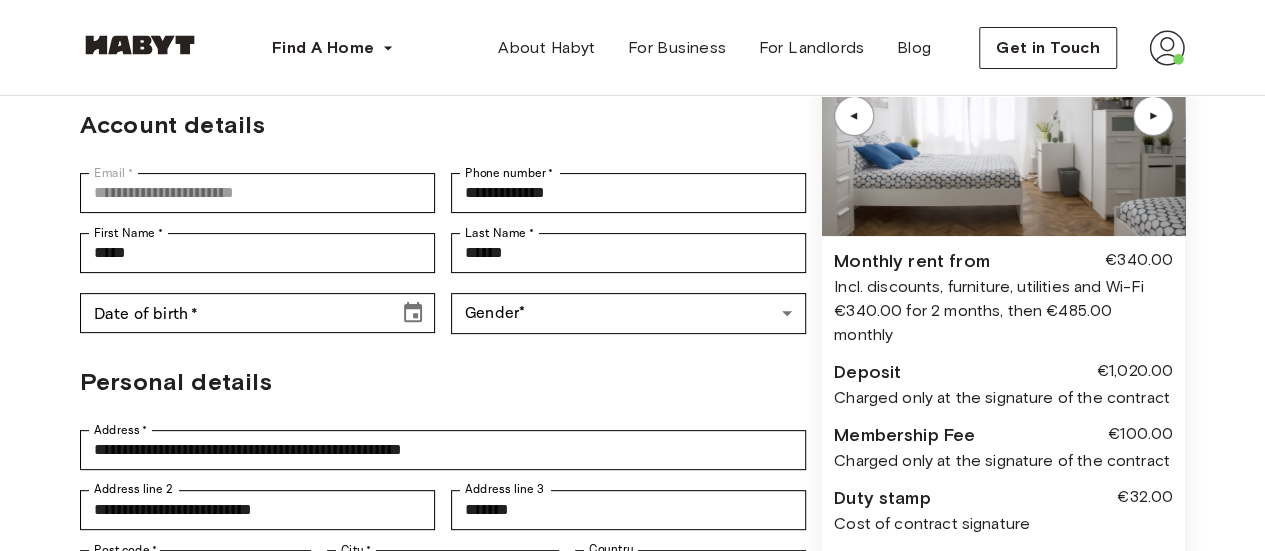 scroll, scrollTop: 0, scrollLeft: 0, axis: both 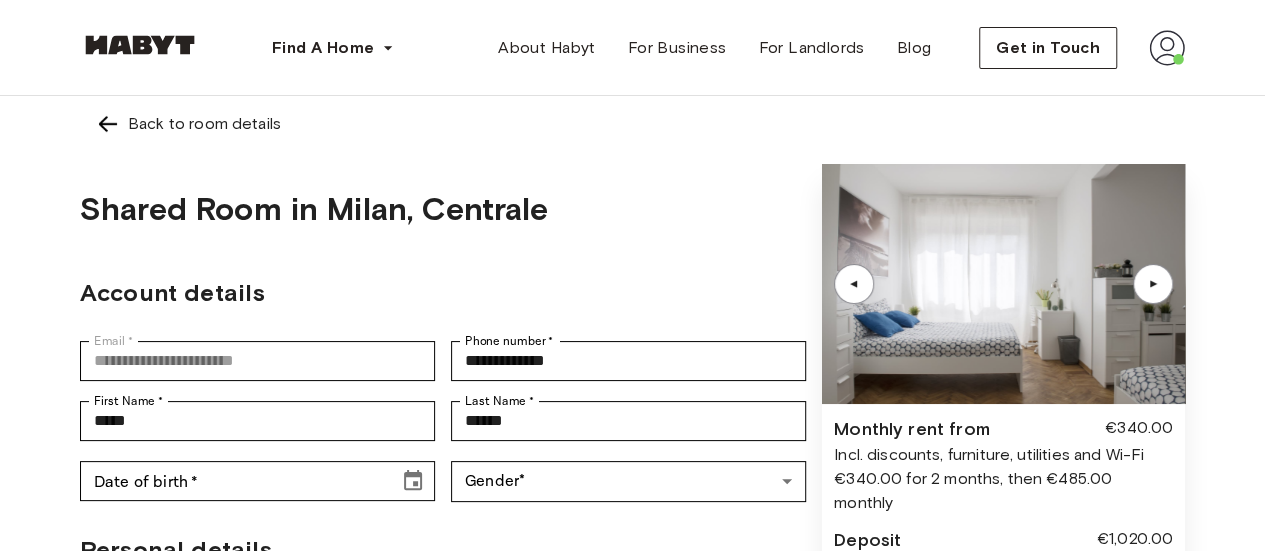 click on "▲" at bounding box center [1153, 284] 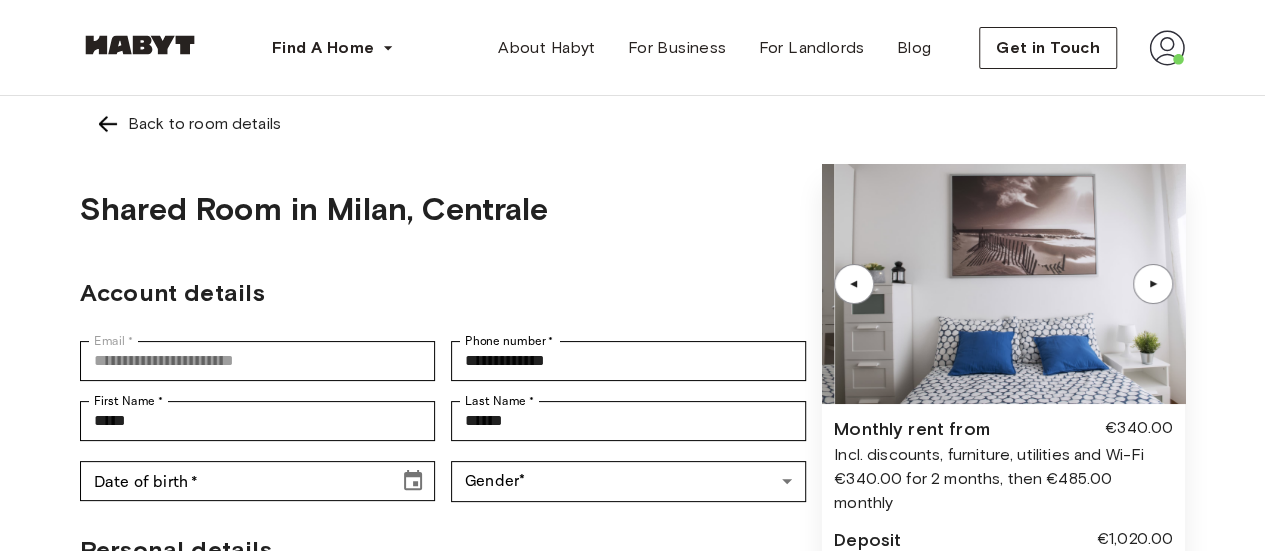 click on "▲" at bounding box center (1153, 284) 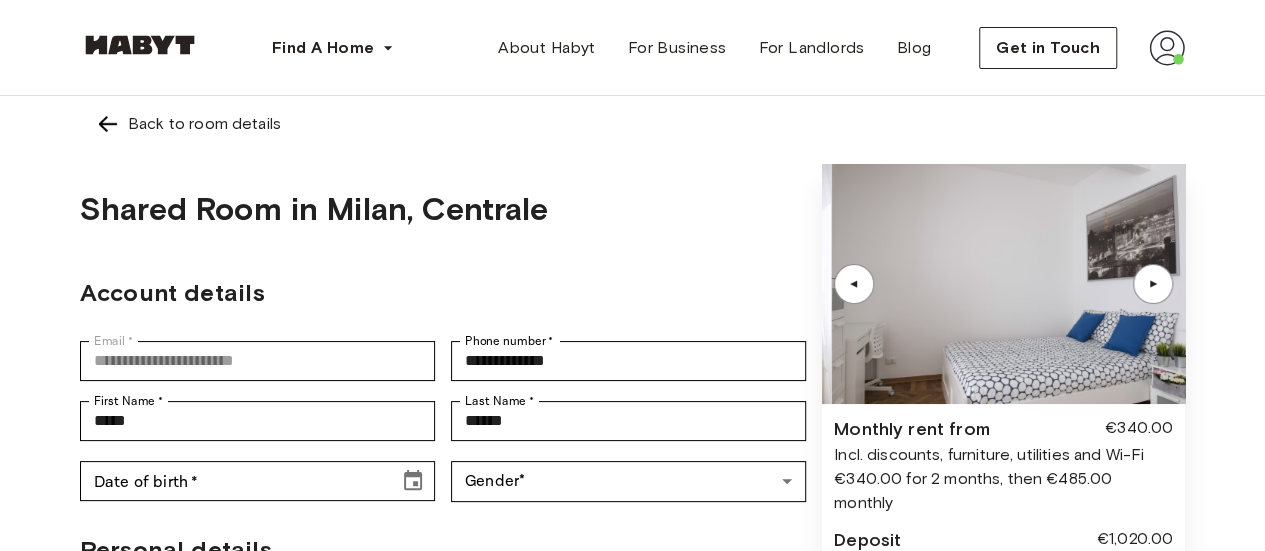 click on "▲" at bounding box center [1153, 284] 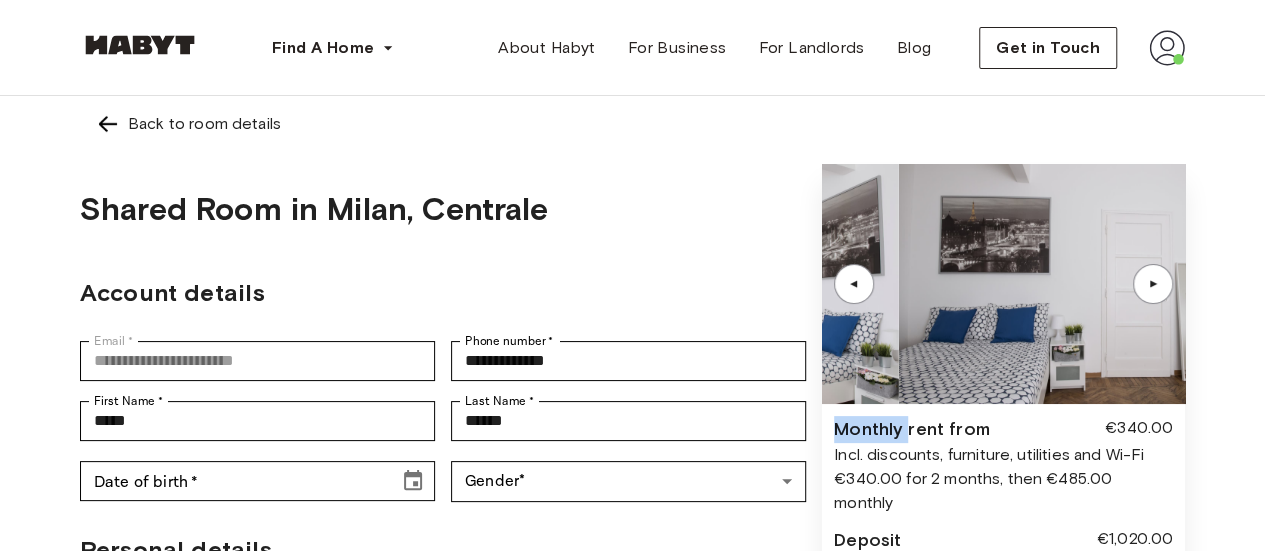click on "▲" at bounding box center [1153, 284] 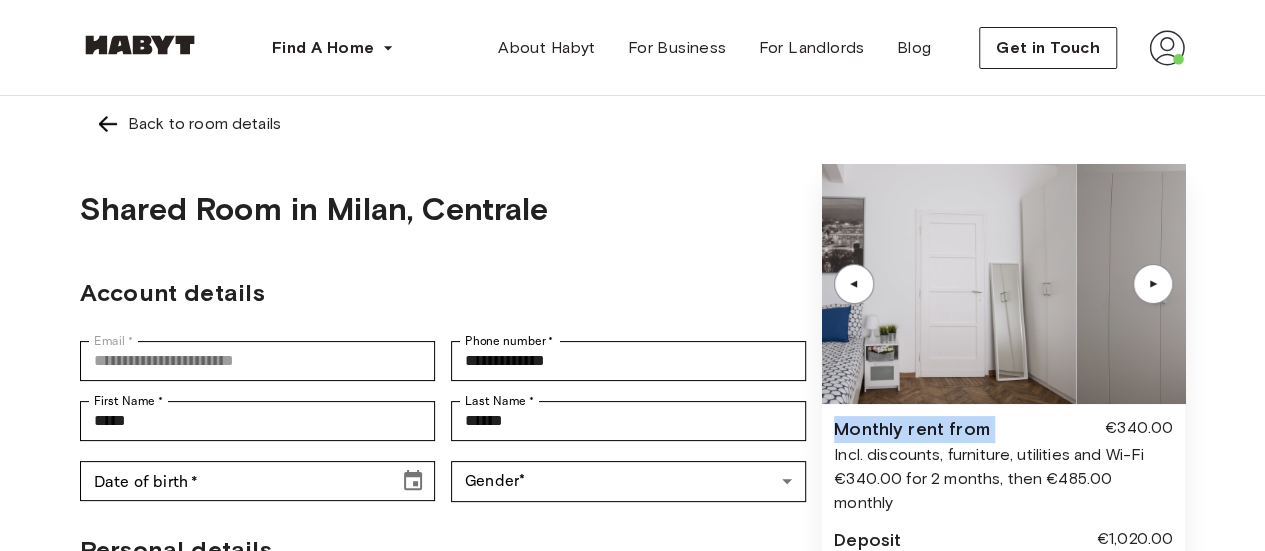 click on "▲" at bounding box center (1153, 284) 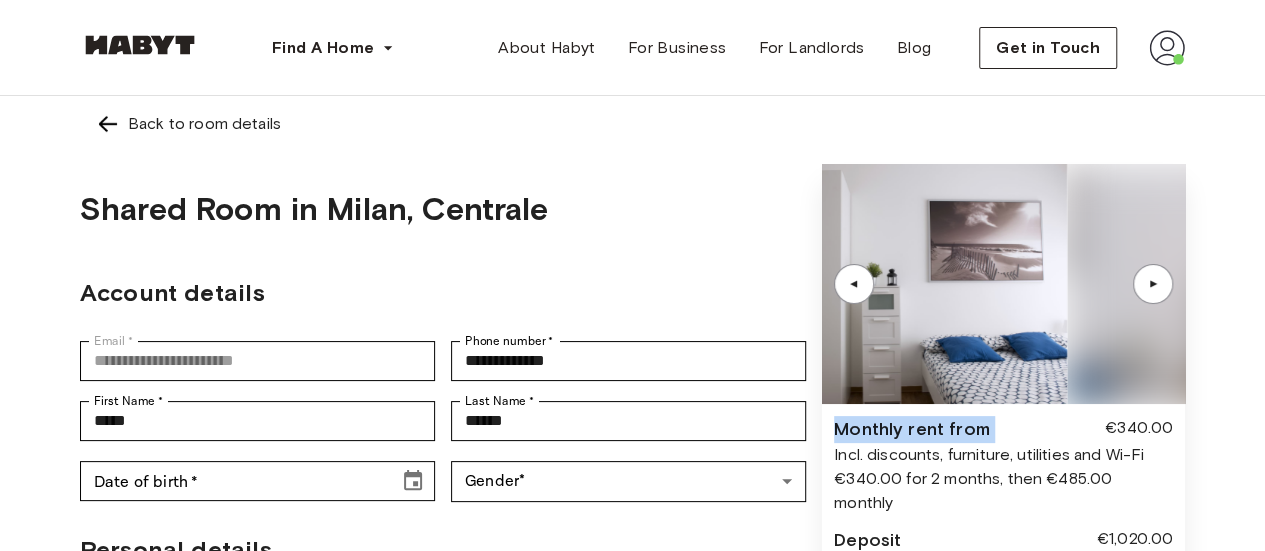 click on "▲" at bounding box center (1153, 284) 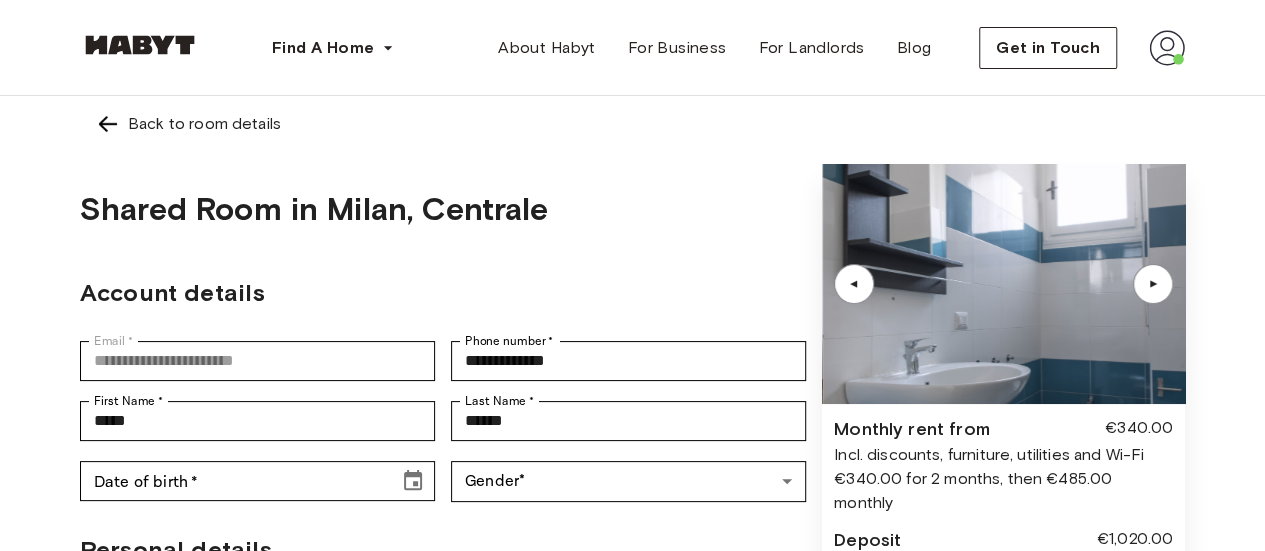 click on "Back to room details Shared Room in Milan, Centrale Account details Email   * [EMAIL] Email   * Phone number   * [PHONE] Phone number   * First Name   * [FIRST] First Name   * Last Name   * [LAST] Last Name   * Date of birth   * Date of birth   * Gender  * ​ Gender Personal details Address   * [ADDRESS] Address   * Address line 2 *[ADDRESS] Address line 2 Address line 3 [ADDRESS] Address line 3 Post code   * [ZIP] Post code   * City   * [CITY] City   * Country [COUNTRY] Country Nationality [NATIONALITY] Nationality ID Number   * [ID] ID Number   * Employment status   * Student [EMPLOYMENT_STATUS] Employment status   * Monthly income   * 1000 - 2500 [INCOME] Monthly income   * ▲ ▲ Monthly rent from €340.00 Incl. discounts, furniture, utilities and Wi-Fi €340.00 for 2 months, then €485.00 monthly Deposit €1,020.00 Charged only at the signature of the contract Membership Fee €32.00" at bounding box center [632, 582] 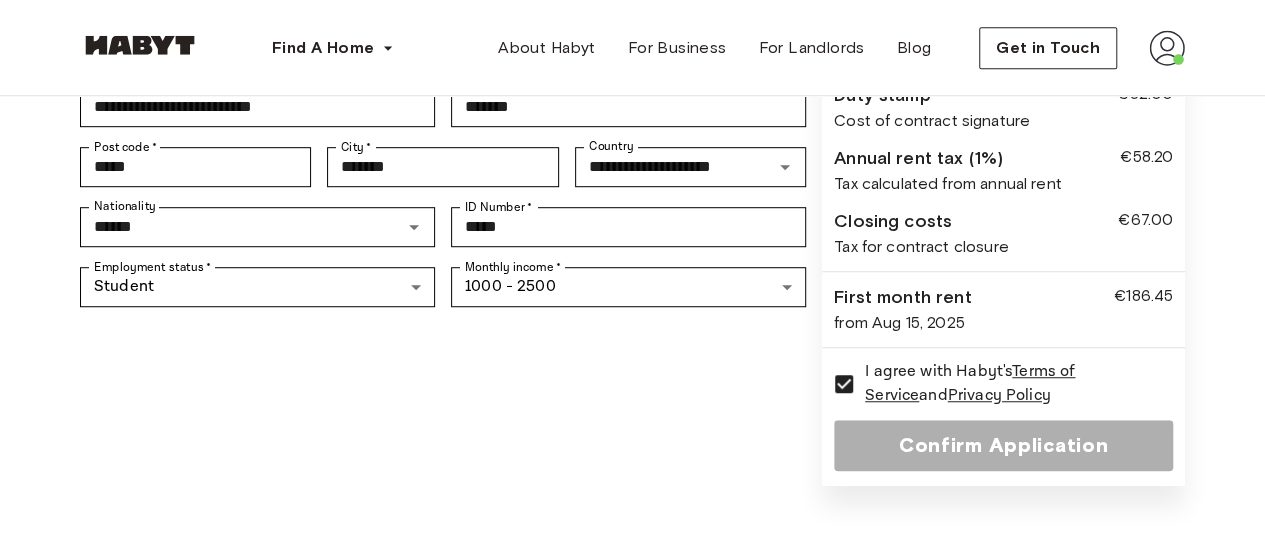 scroll, scrollTop: 572, scrollLeft: 0, axis: vertical 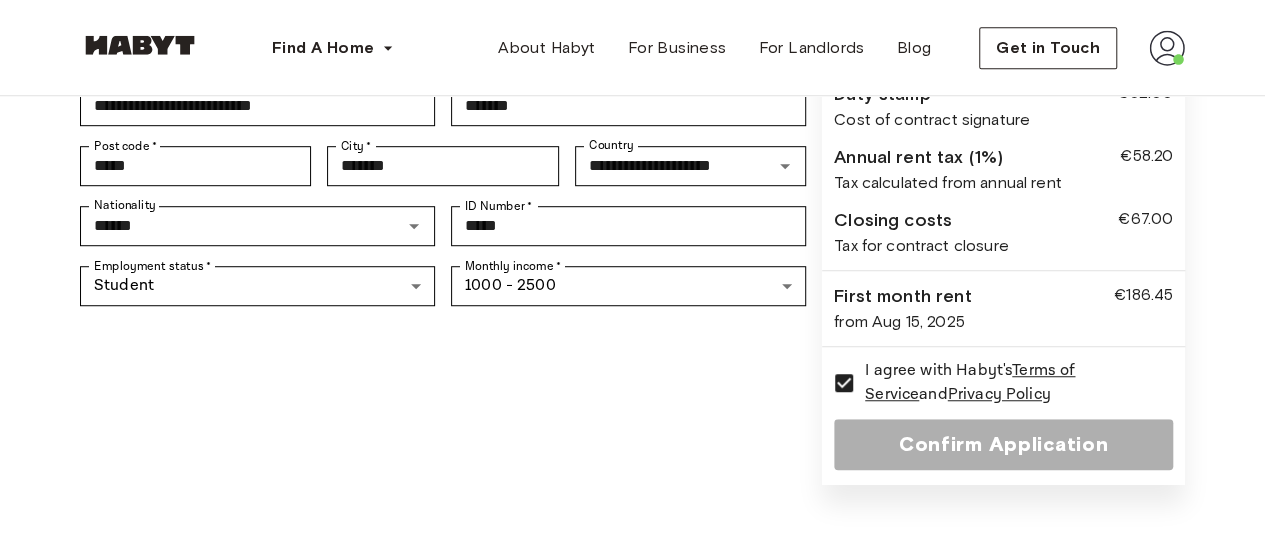 click on "Confirm Application" at bounding box center [1003, 444] 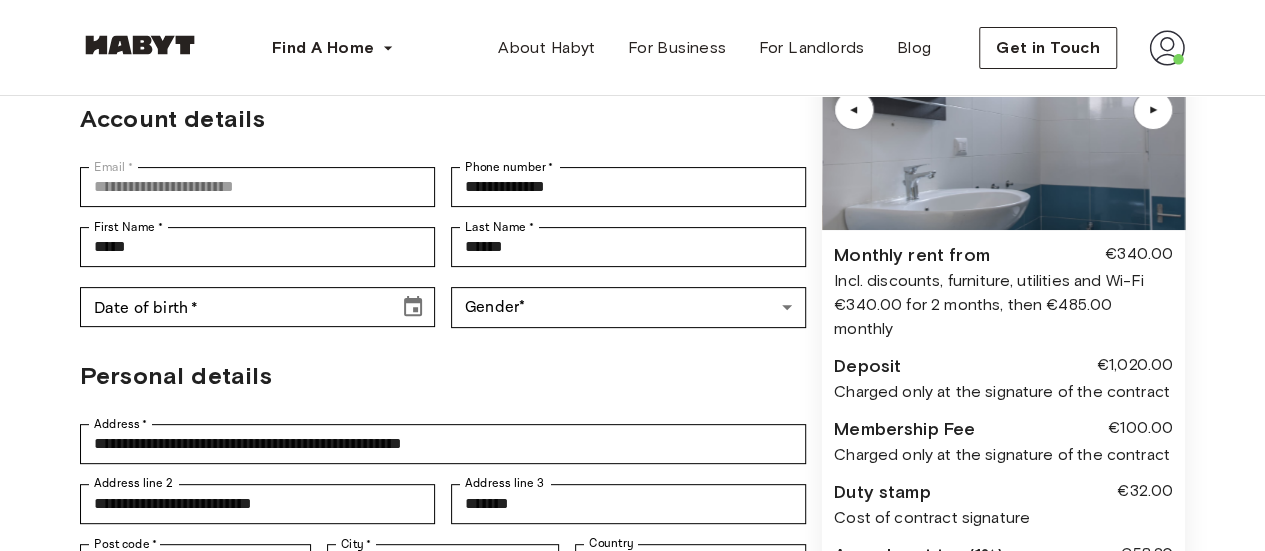 scroll, scrollTop: 173, scrollLeft: 0, axis: vertical 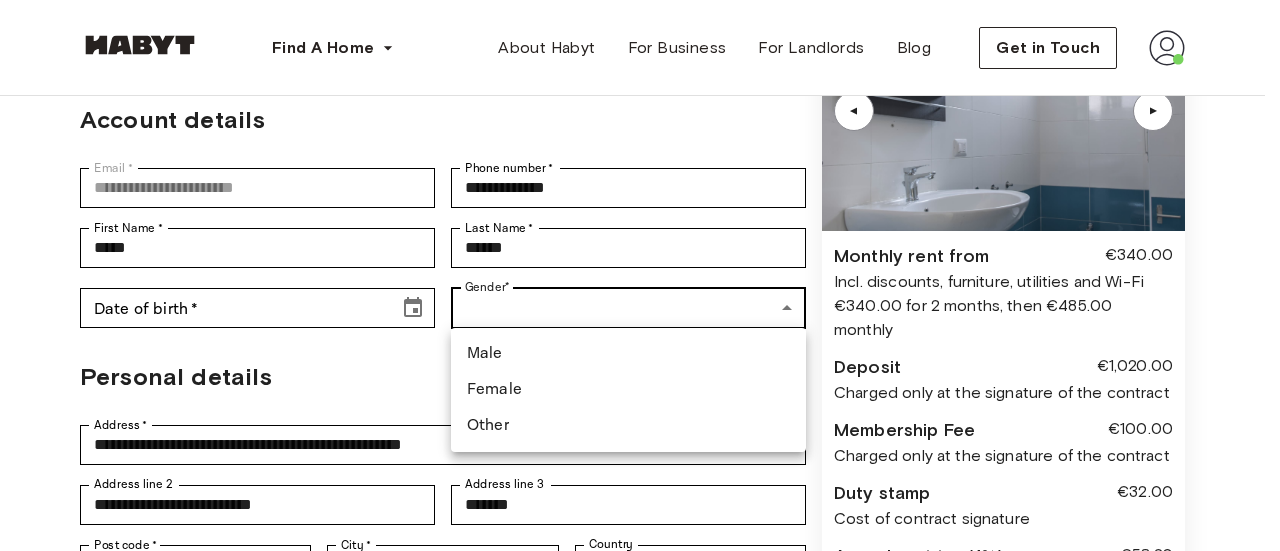 click on "Find A Home Europe Amsterdam Berlin Frankfurt Hamburg Lisbon Madrid Milan Modena Paris Turin Munich Rotterdam Stuttgart Dusseldorf Cologne Zurich The Hague Graz Brussels Leipzig Asia Hong Kong Singapore Seoul Phuket Tokyo About Habyt For Business For Landlords Blog Get in Touch Back to room details Shared Room in Milan, Centrale Account details Email   * [EMAIL] Email   * Phone number   * [PHONE] Phone number   * First Name   * [FIRST] First Name   * Last Name   * [LAST] Last Name   * Date of birth   * Date of birth   * Gender  * ​ Gender Personal details Address   * [ADDRESS] Address   * Address line 2 *[ADDRESS] Address line 2 Address line 3 [ADDRESS] Address line 3 Post code   * [ZIP] Post code   * City   * [CITY] City   * Country [COUNTRY] Country Nationality [NATIONALITY] Nationality ID Number   * [ID] ID Number   * Employment status   * Student [EMPLOYMENT_STATUS] Employment status   *" at bounding box center [640, 819] 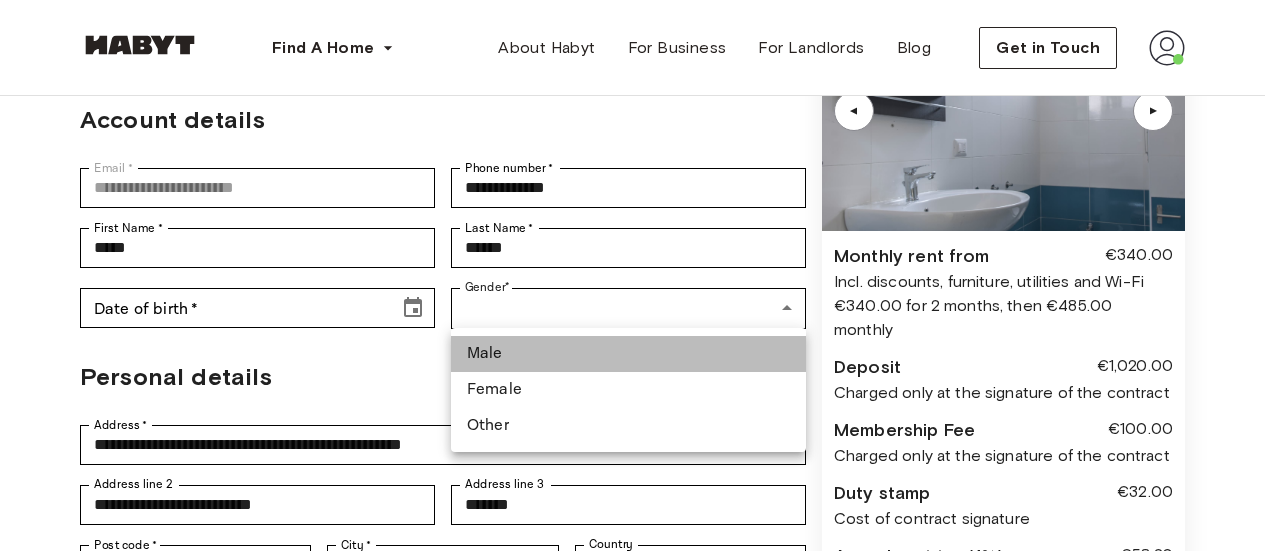 click on "Male" at bounding box center [628, 354] 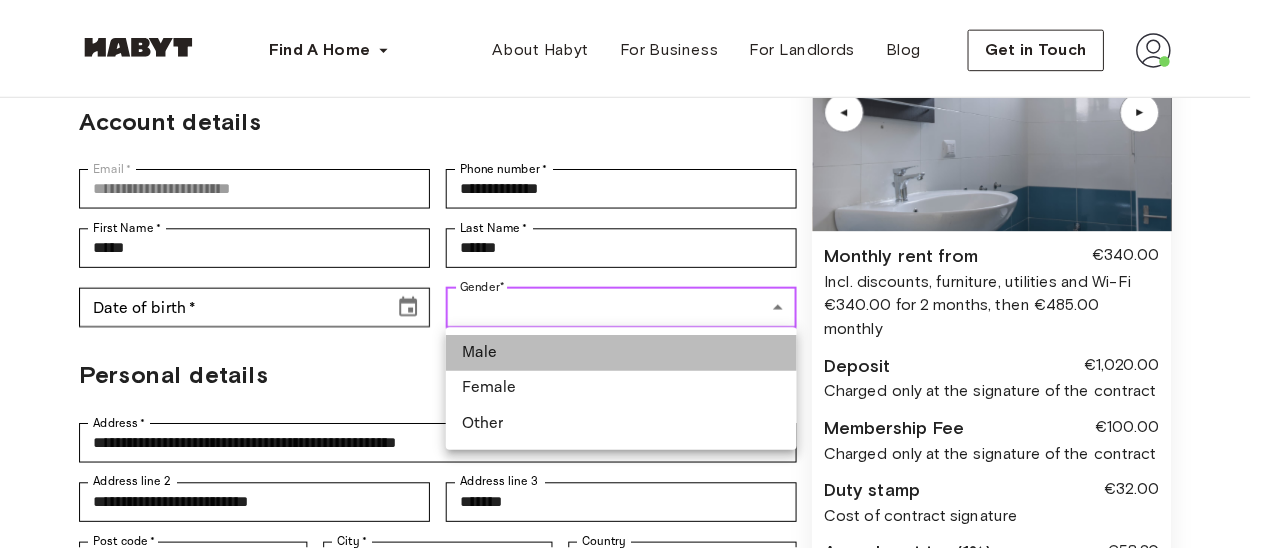 type on "****" 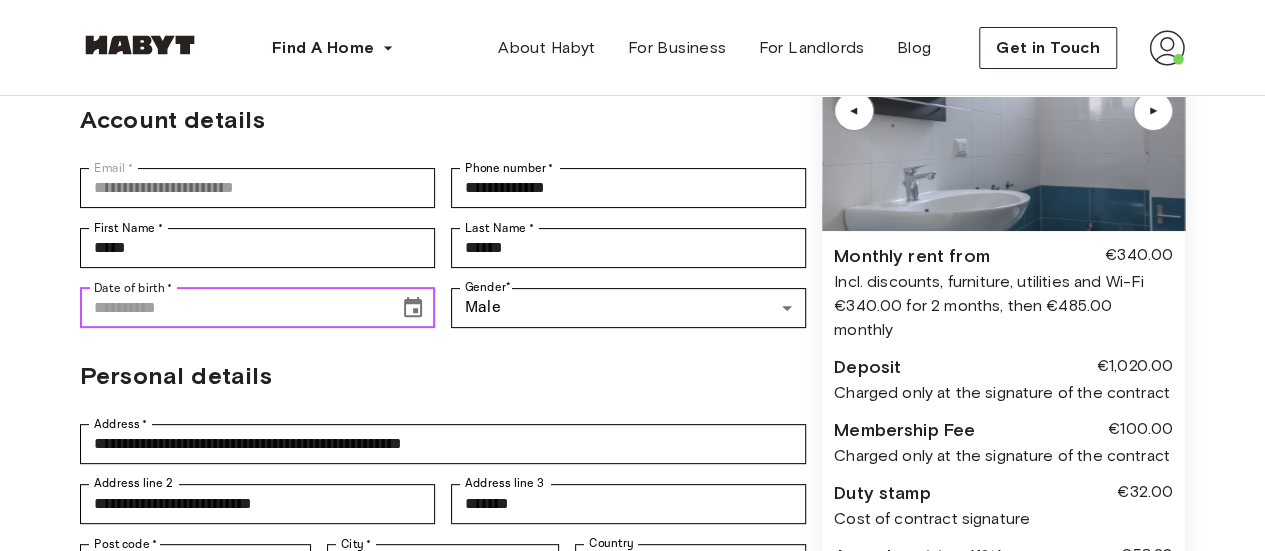 click on "Date of birth   *" at bounding box center (232, 308) 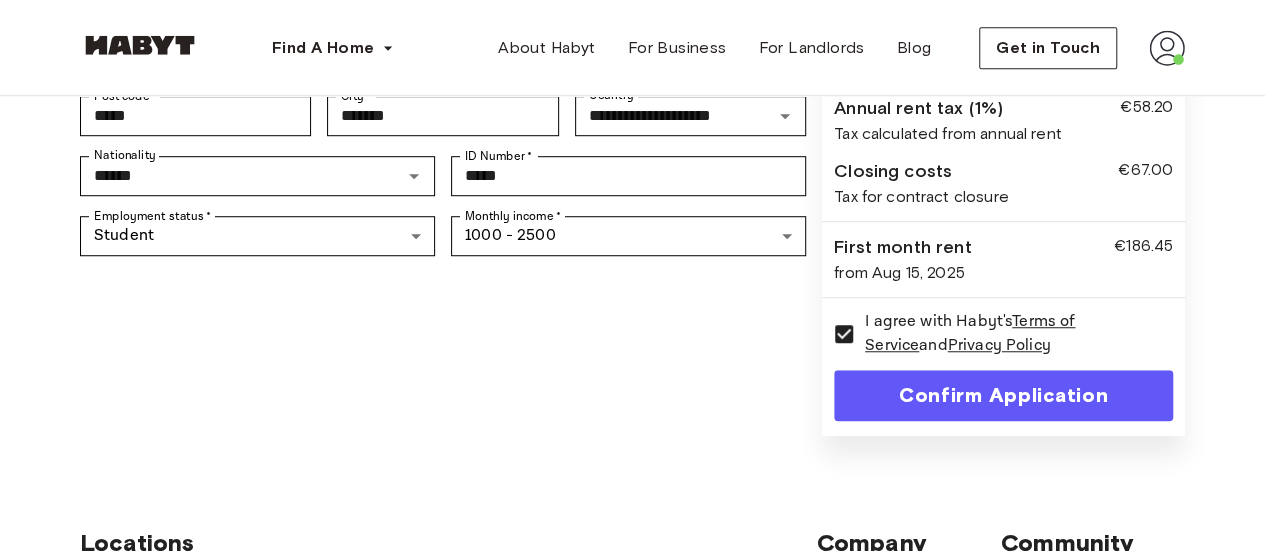scroll, scrollTop: 622, scrollLeft: 0, axis: vertical 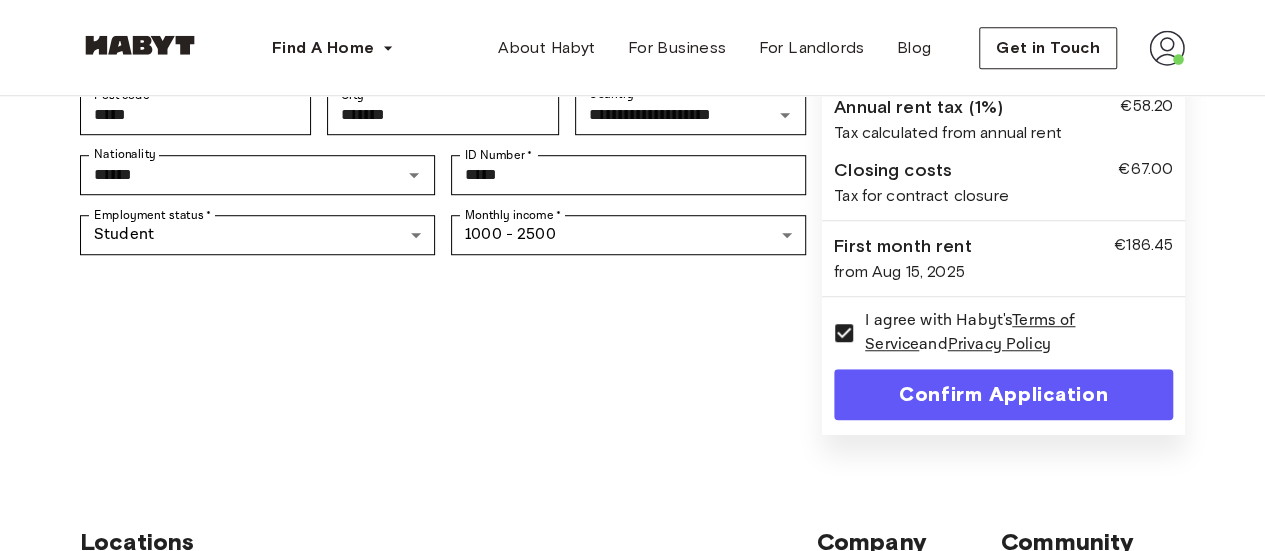 type on "**********" 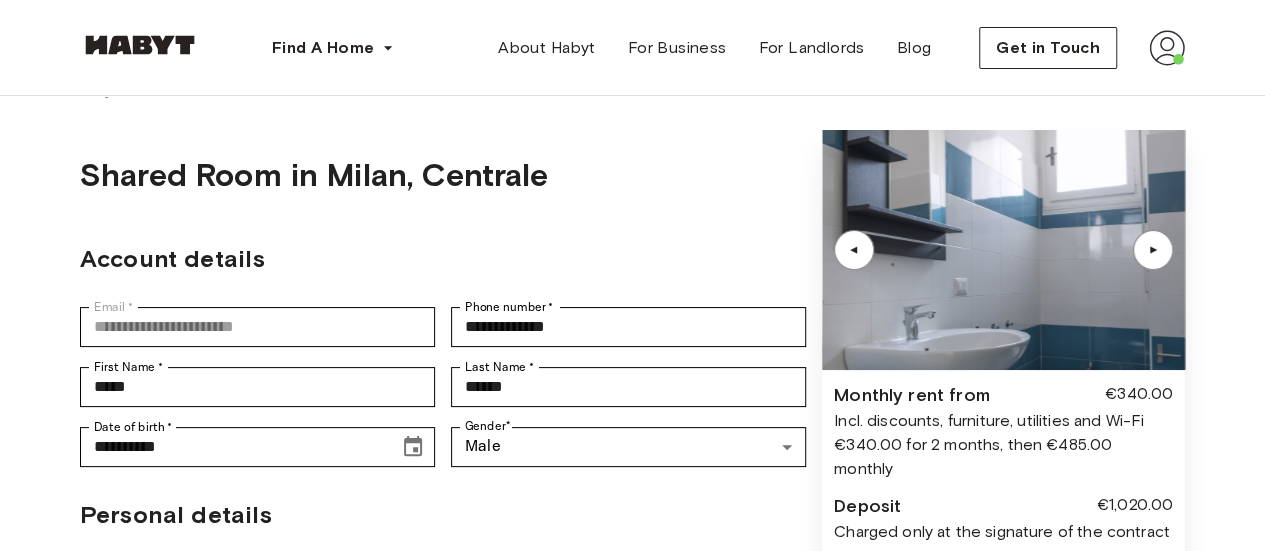 scroll, scrollTop: 0, scrollLeft: 0, axis: both 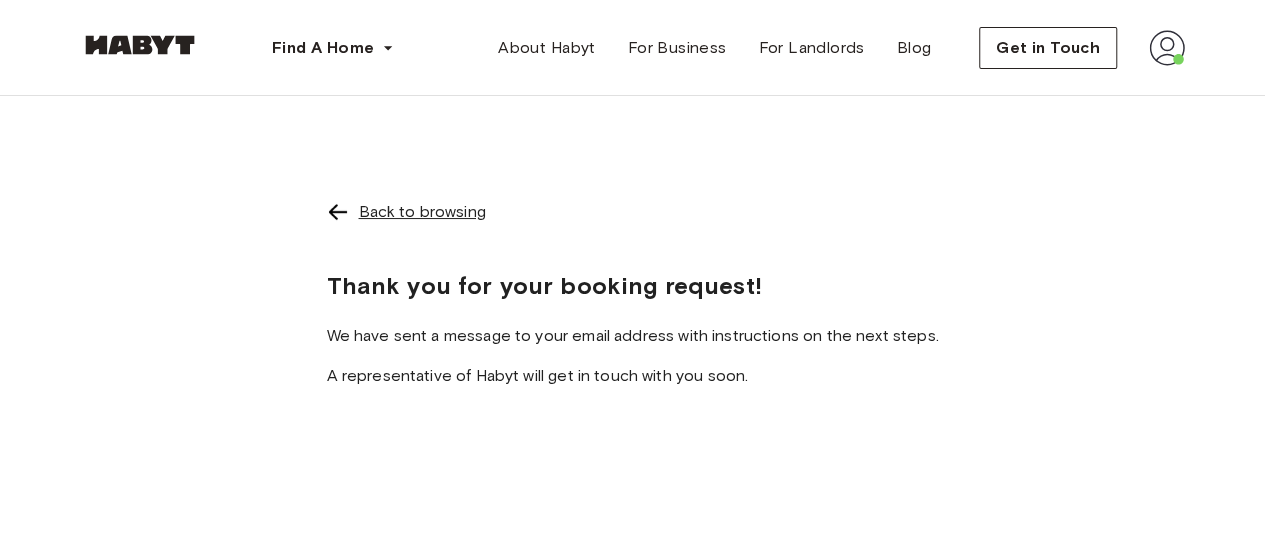 click on "Back to browsing" at bounding box center (421, 212) 